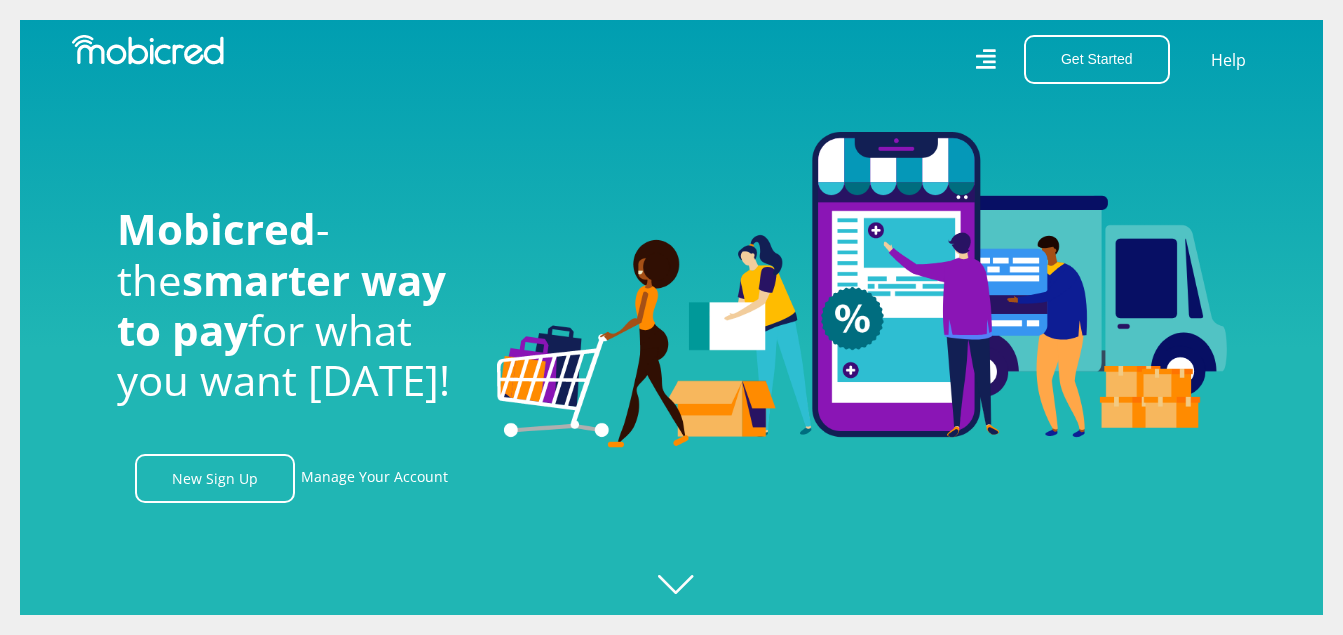 scroll, scrollTop: 0, scrollLeft: 0, axis: both 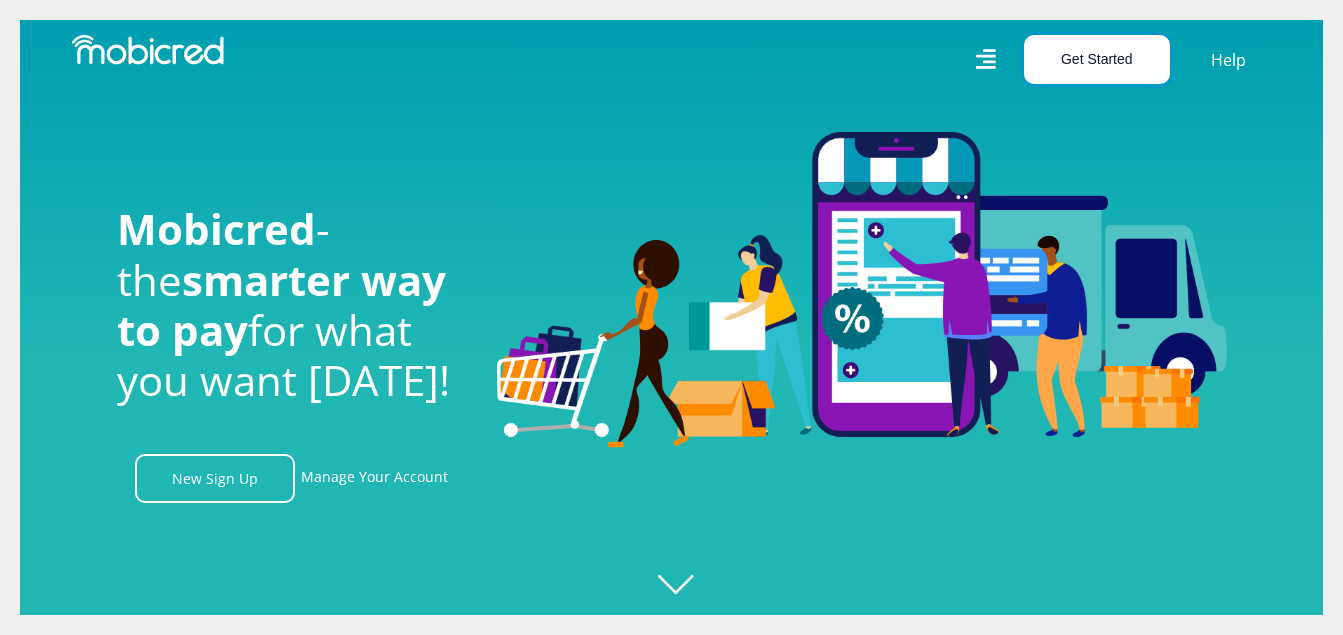click on "Get Started" at bounding box center [1097, 59] 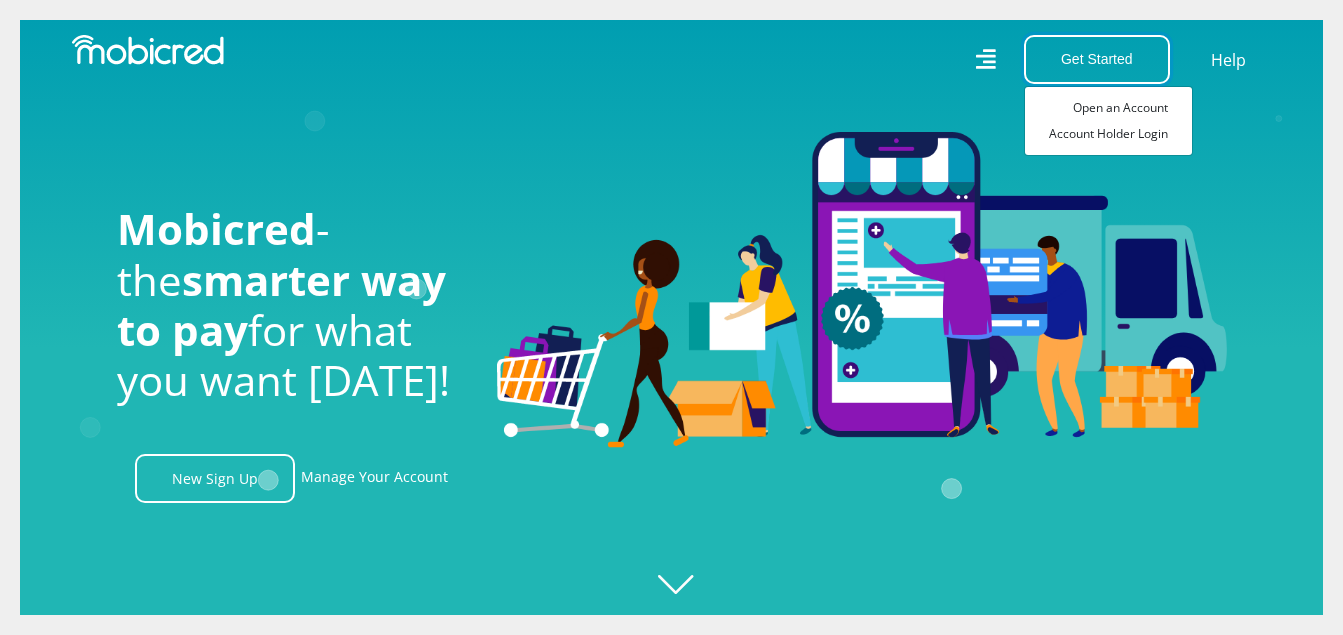 scroll, scrollTop: 0, scrollLeft: 2565, axis: horizontal 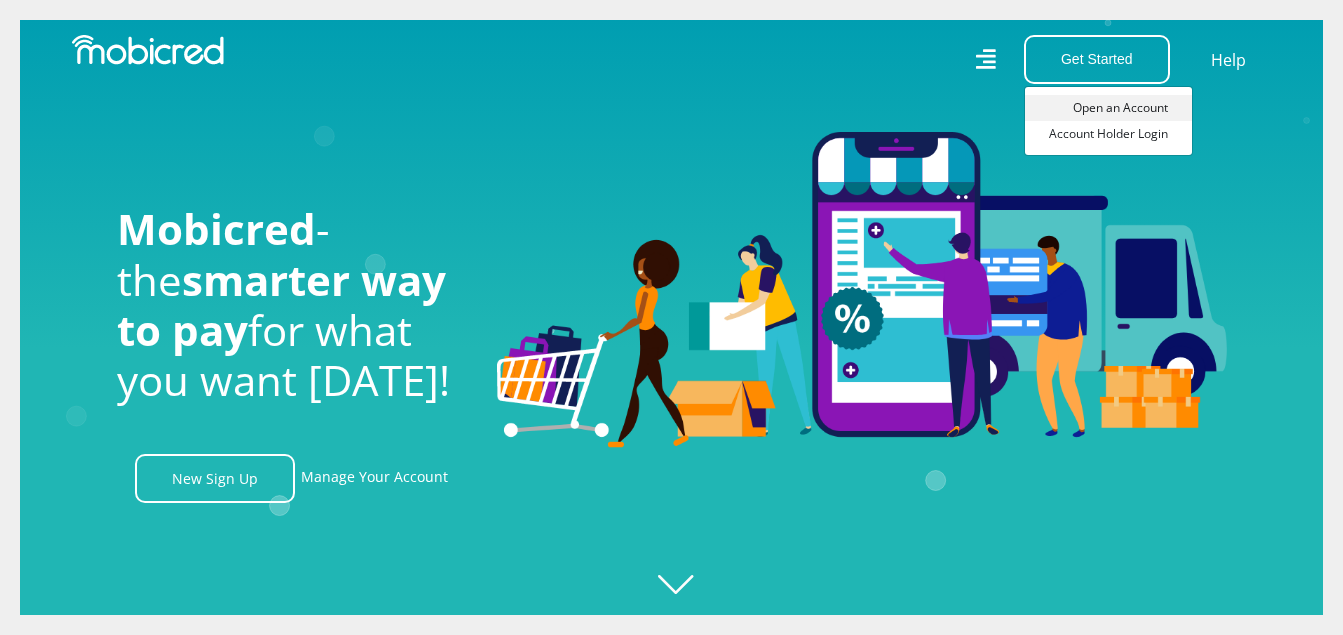 click on "Open an Account" at bounding box center [1108, 108] 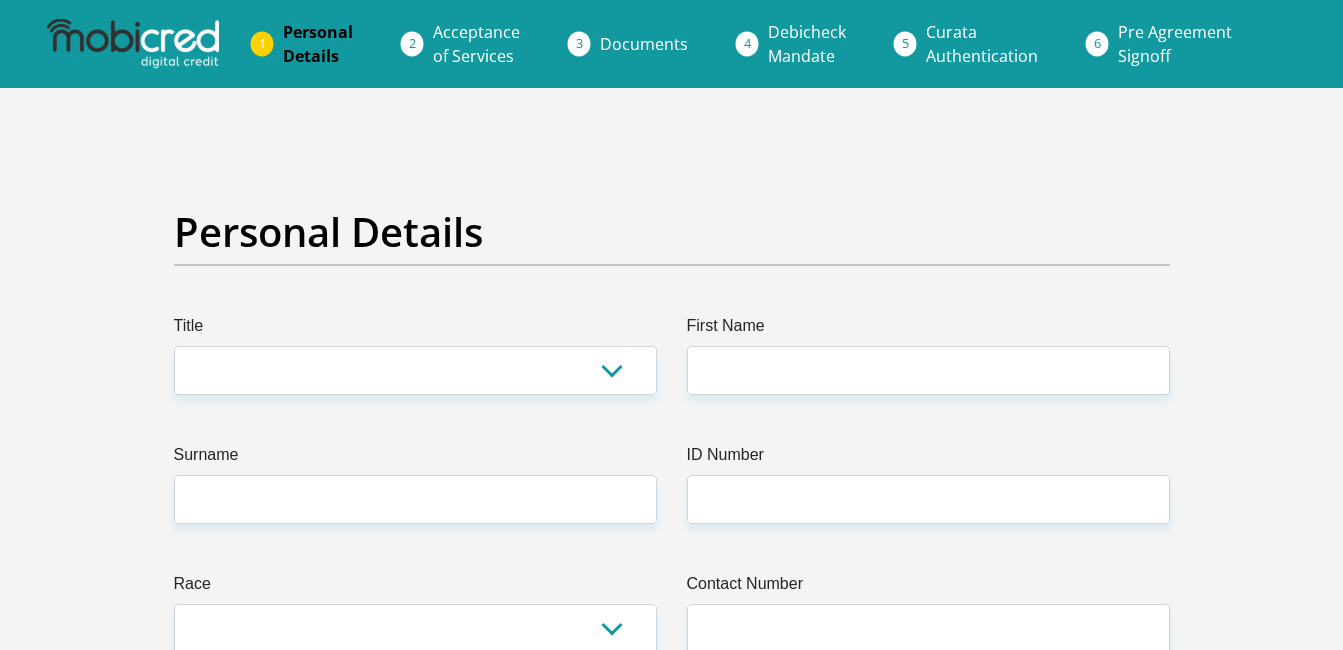 scroll, scrollTop: 0, scrollLeft: 0, axis: both 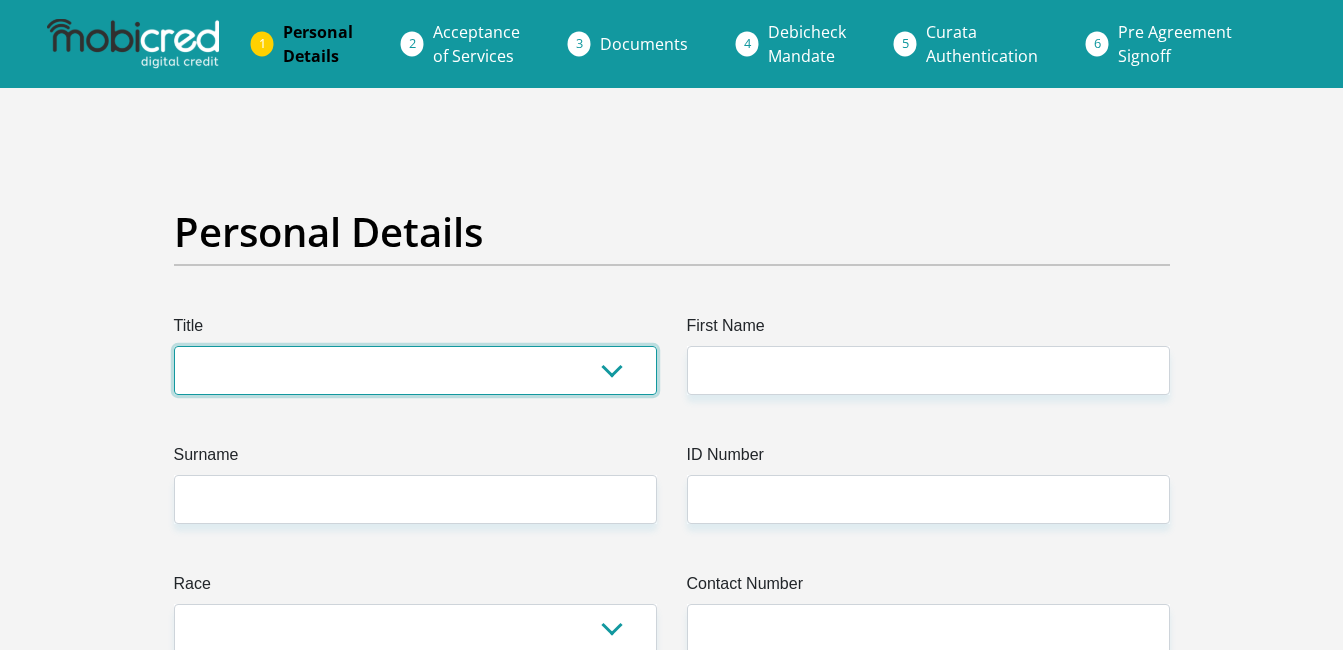 click on "Mr
Ms
Mrs
Dr
Other" at bounding box center [415, 370] 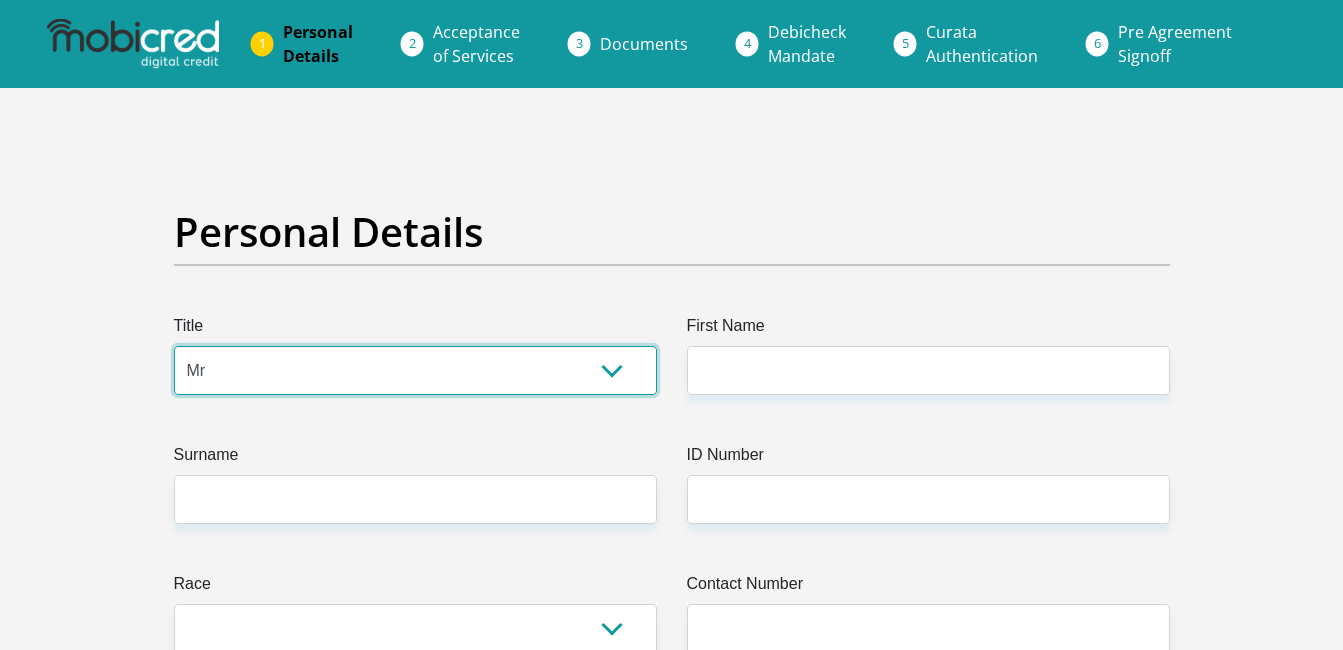 click on "Mr
Ms
Mrs
Dr
Other" at bounding box center [415, 370] 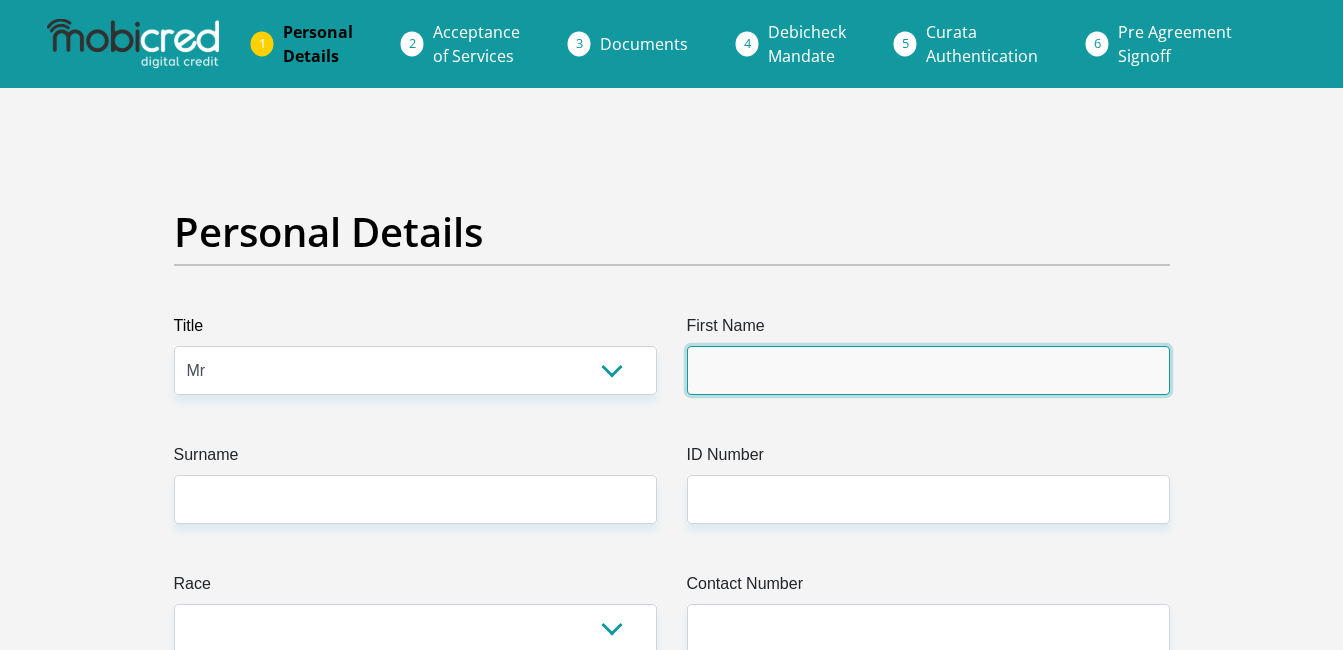 click on "First Name" at bounding box center [928, 370] 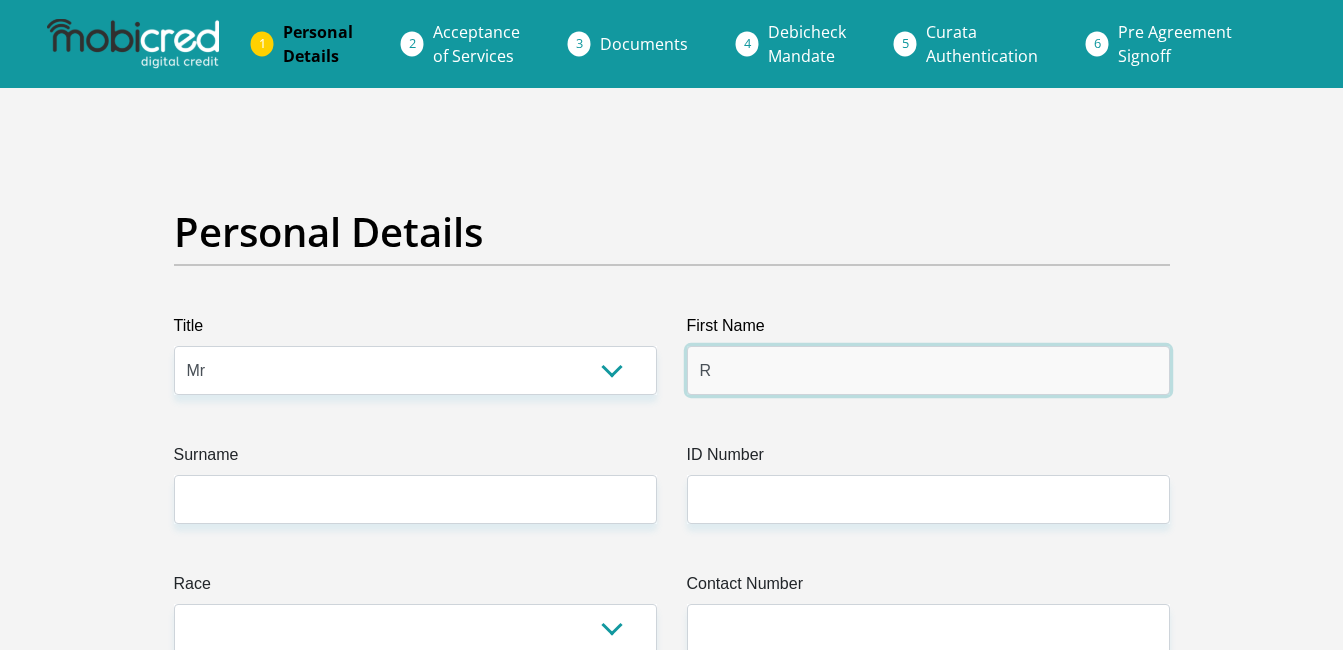 type on "Ronald" 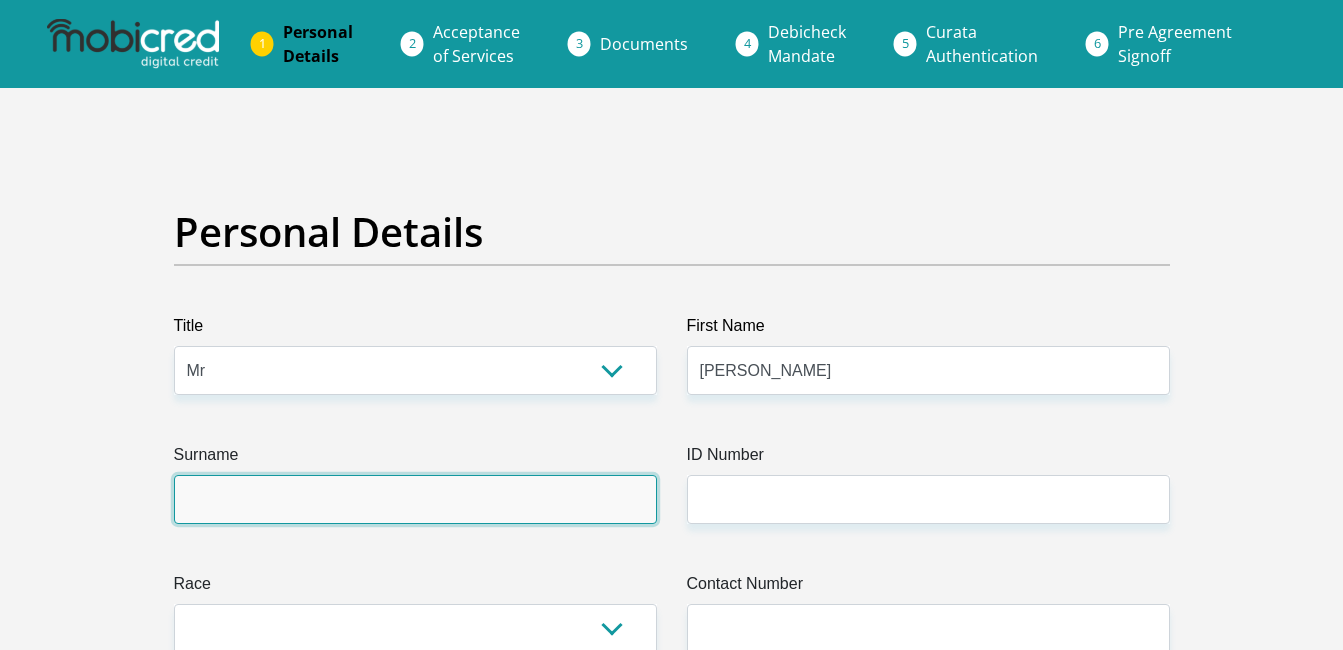 type on "Phalane" 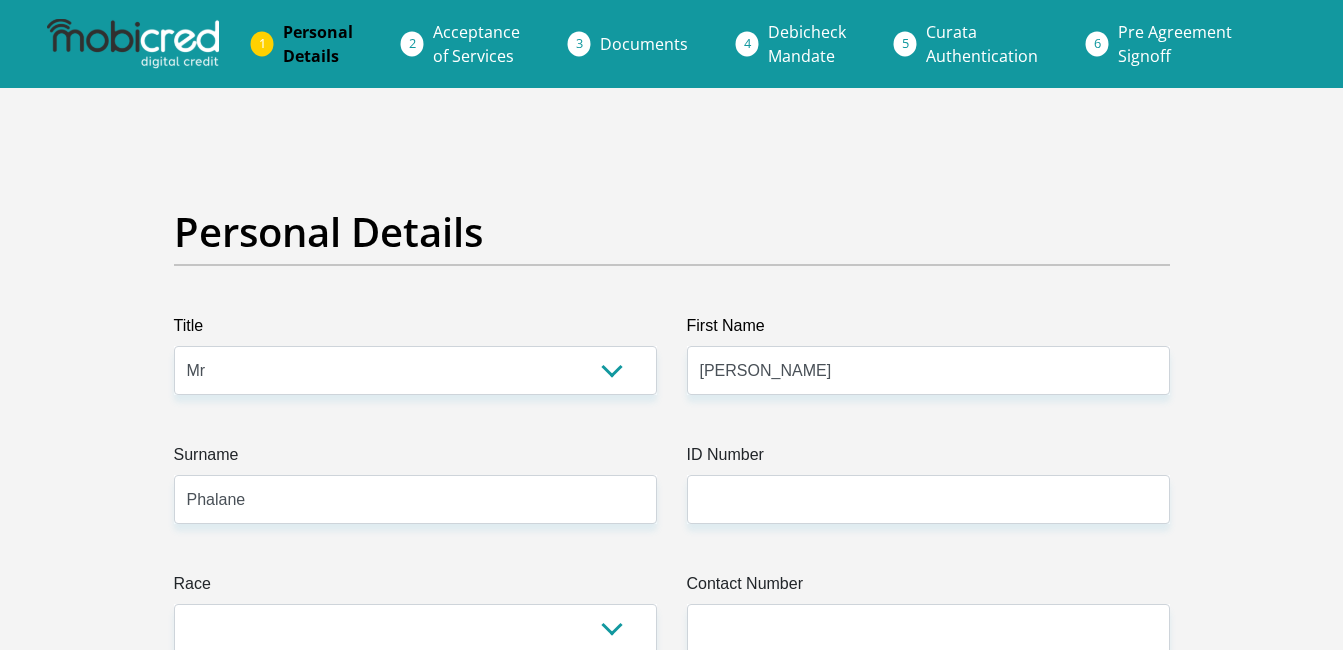 select on "ZAF" 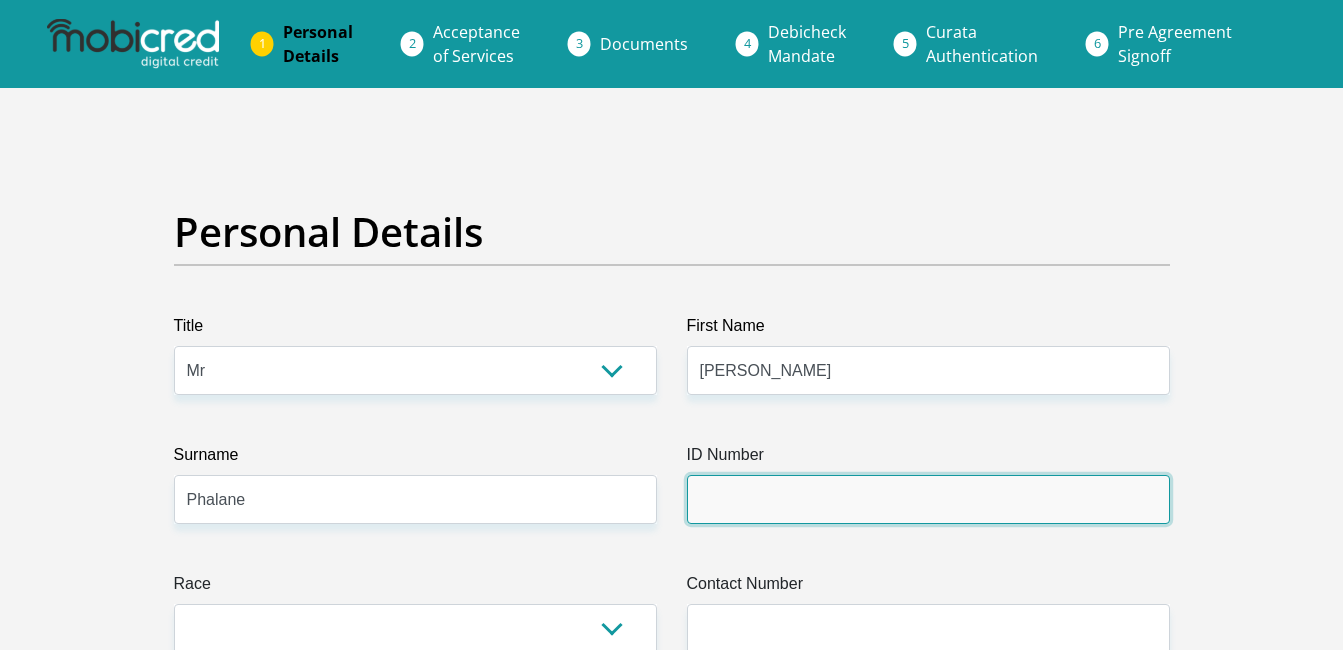 click on "ID Number" at bounding box center (928, 499) 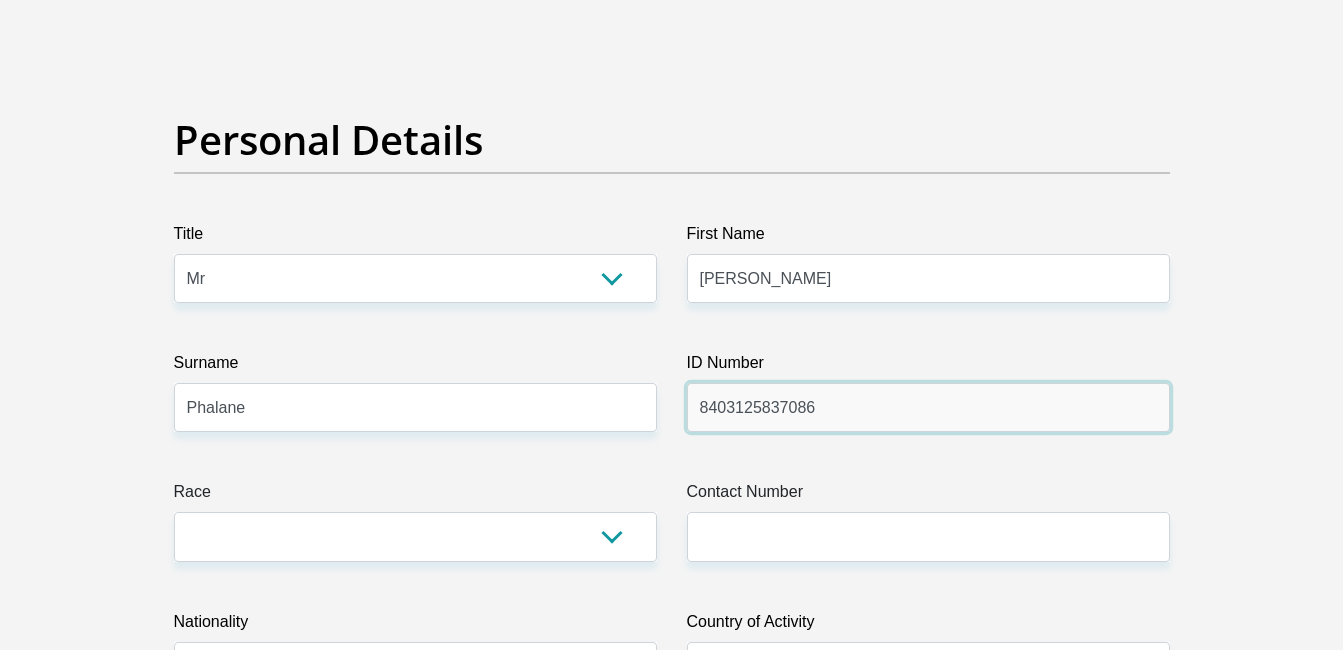 scroll, scrollTop: 267, scrollLeft: 0, axis: vertical 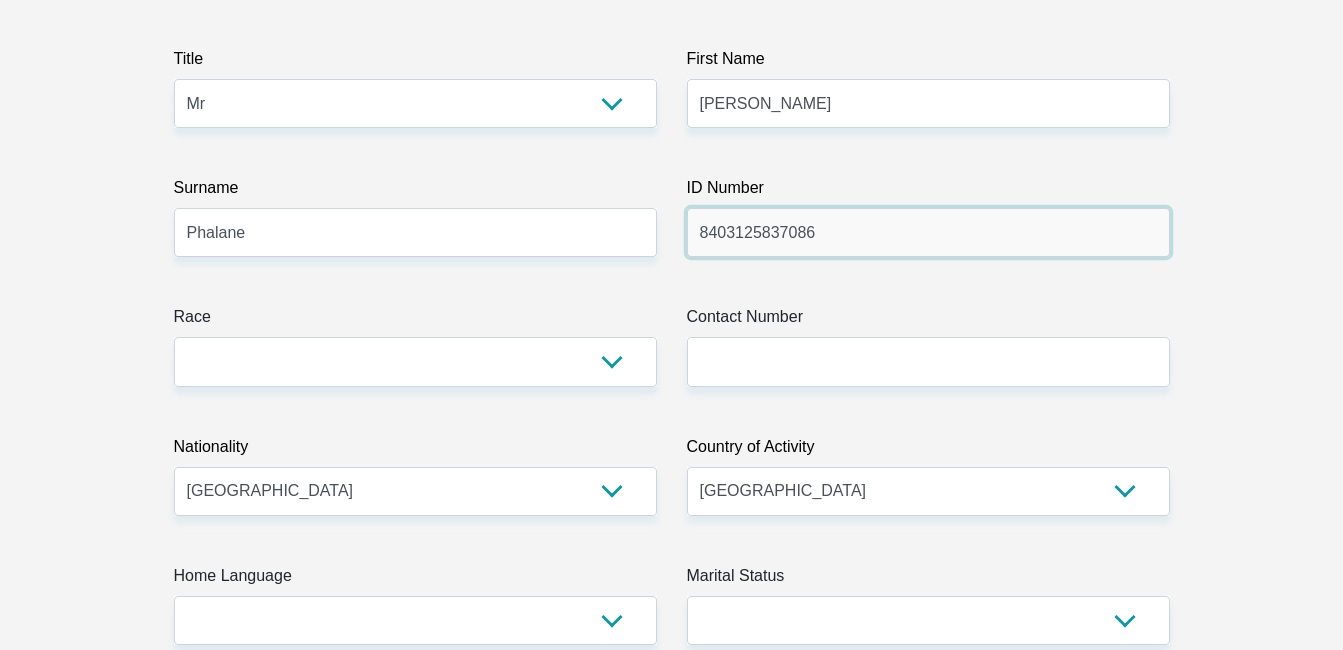 type on "8403125837086" 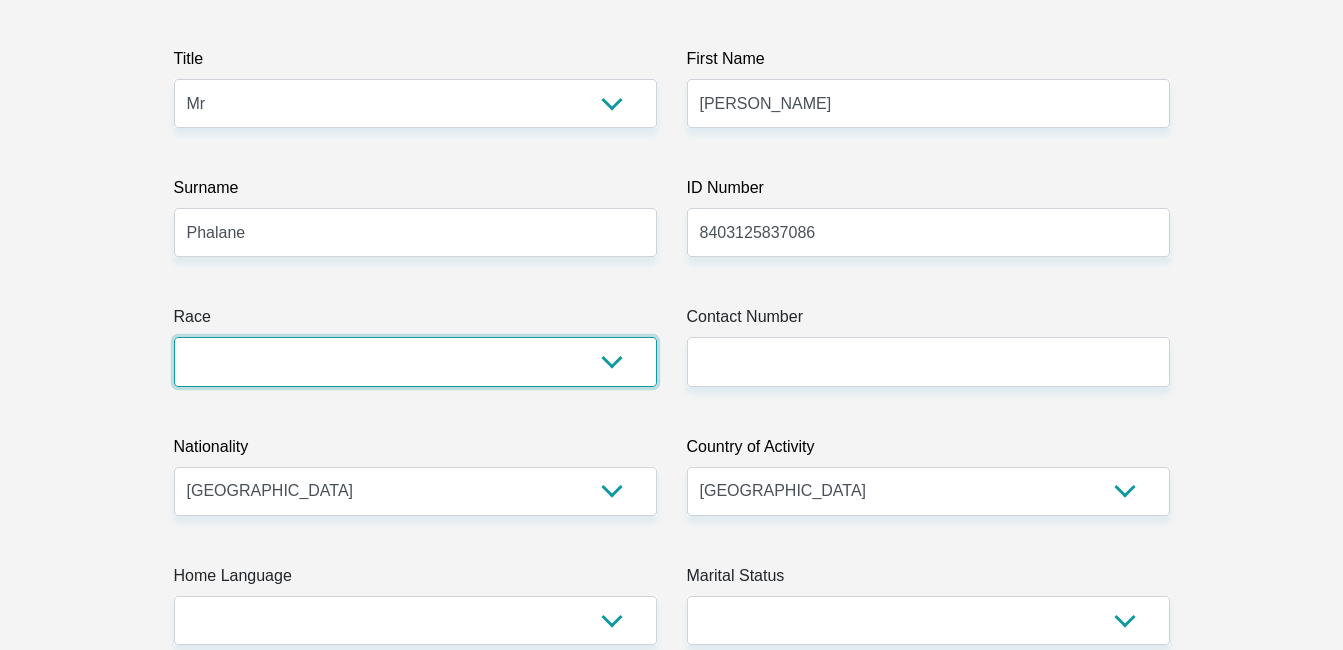 click on "Black
Coloured
Indian
White
Other" at bounding box center (415, 361) 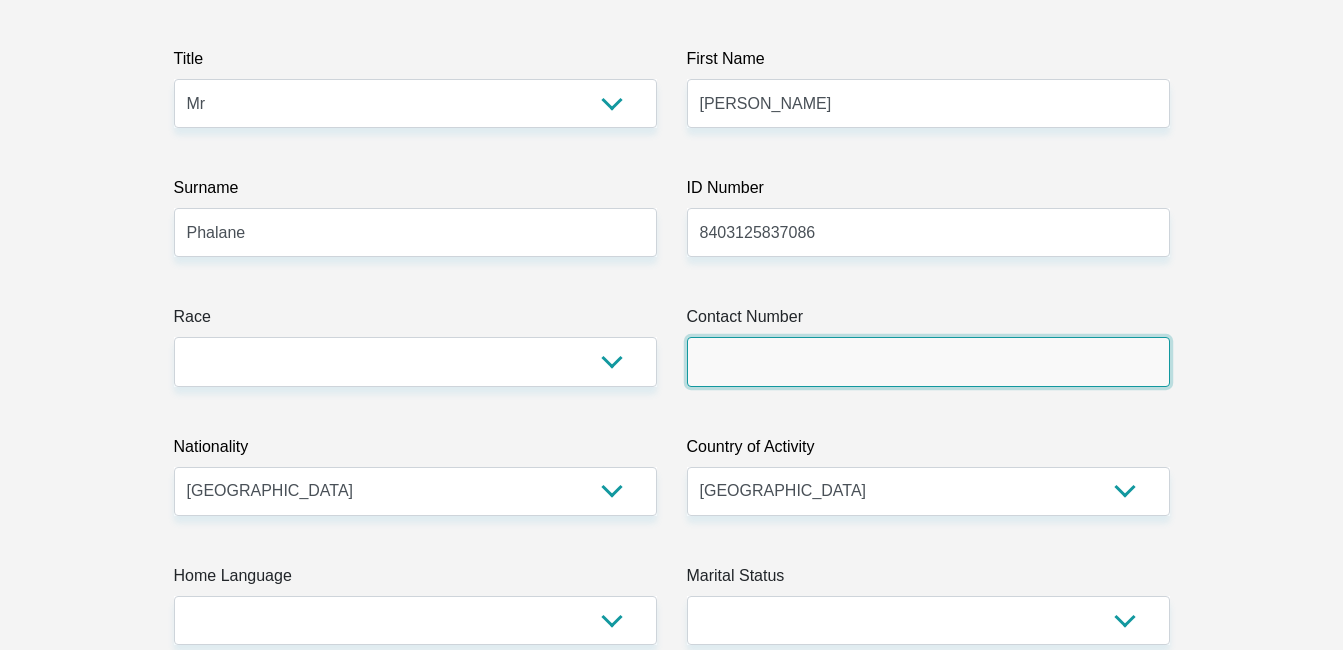 click on "Contact Number" at bounding box center (928, 361) 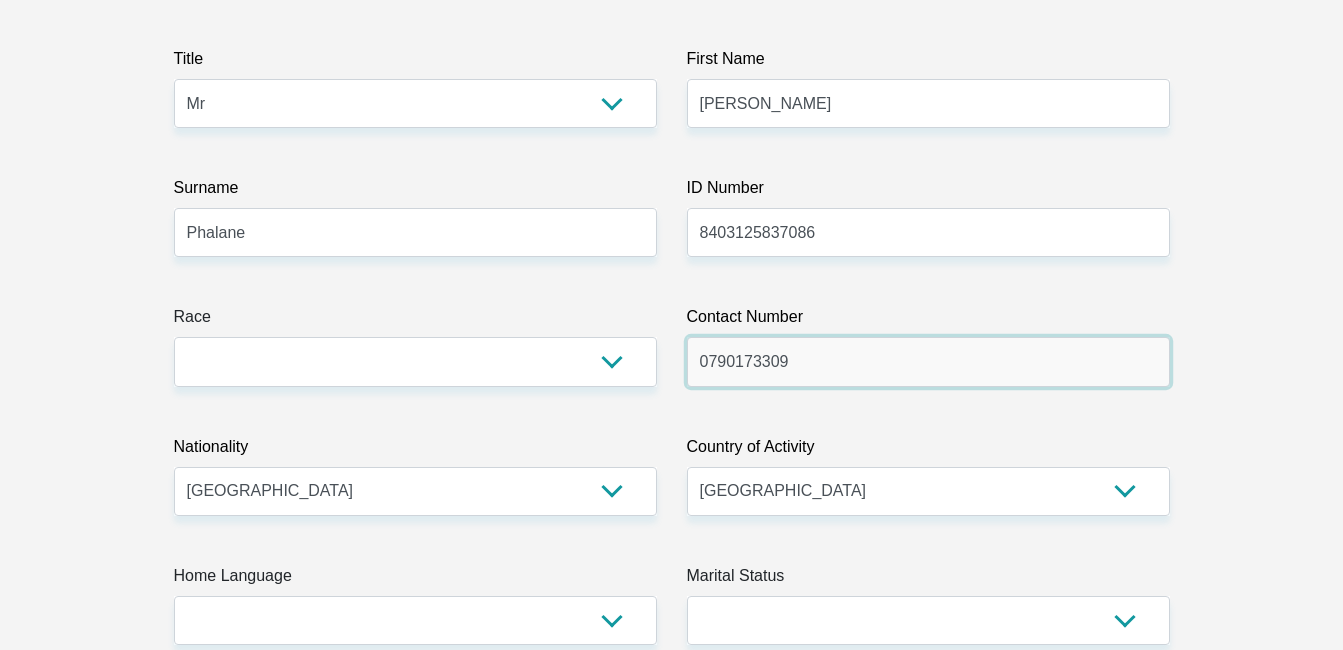 scroll, scrollTop: 400, scrollLeft: 0, axis: vertical 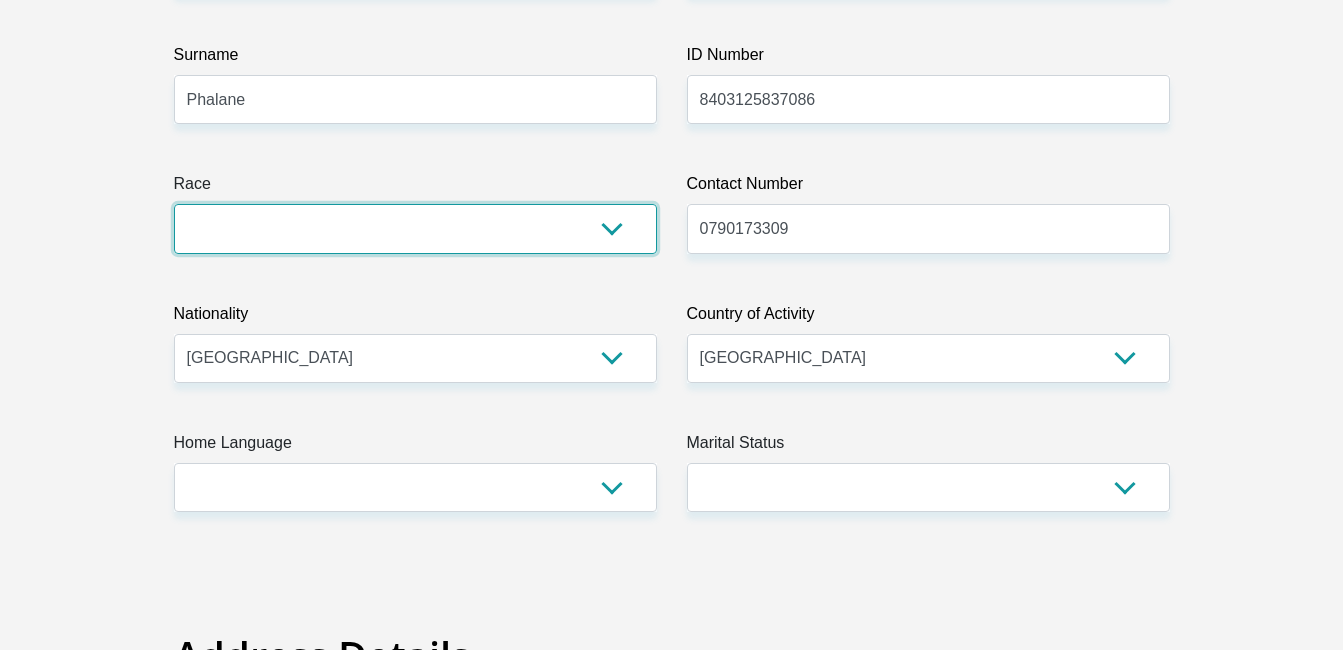 click on "Black
Coloured
Indian
White
Other" at bounding box center (415, 228) 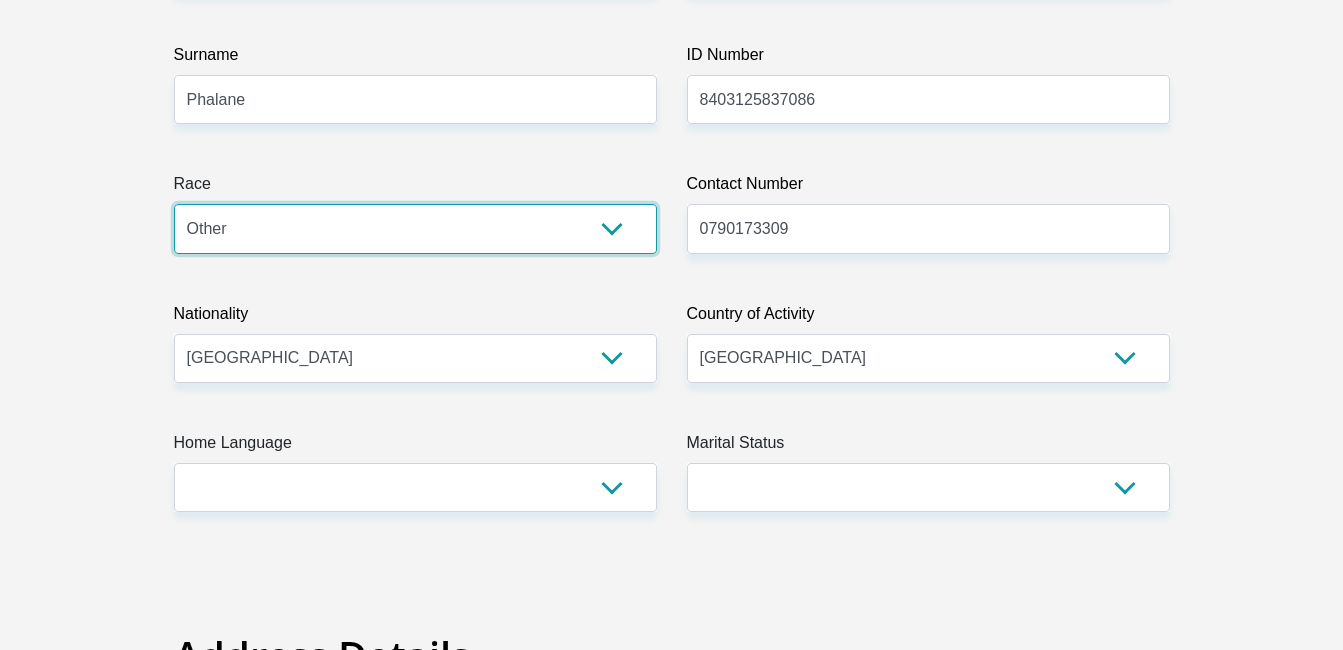 click on "Black
Coloured
Indian
White
Other" at bounding box center (415, 228) 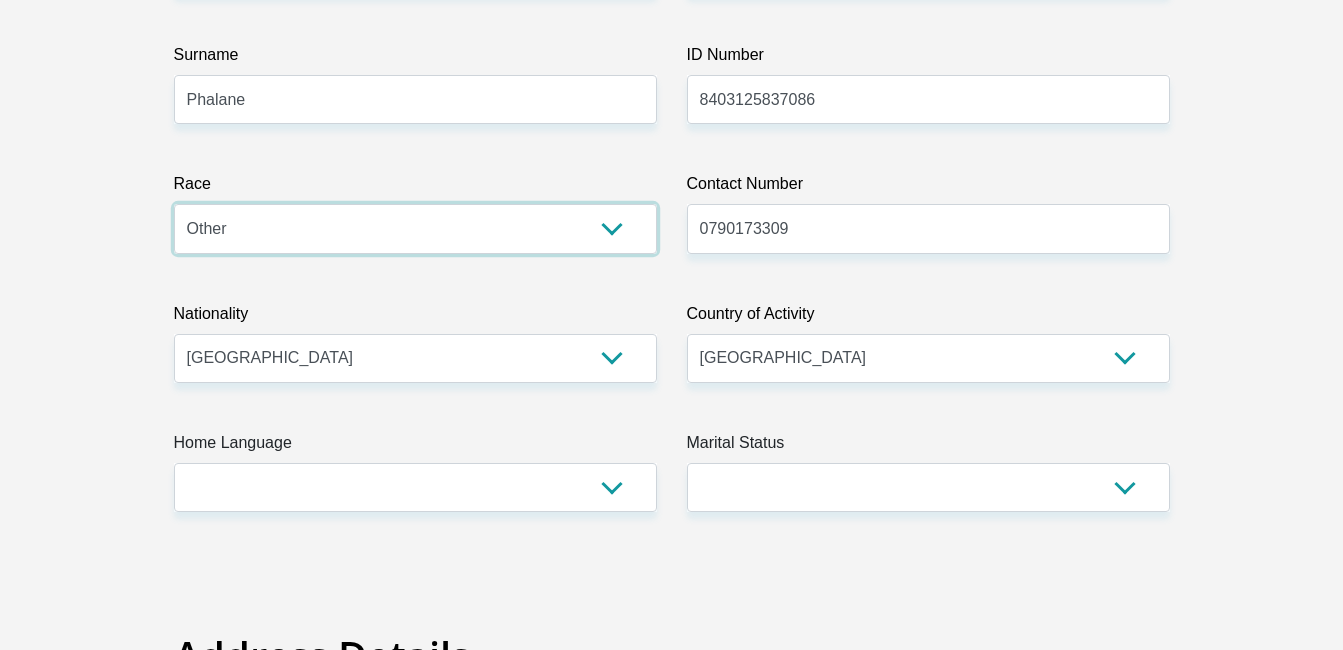 click on "Black
Coloured
Indian
White
Other" at bounding box center (415, 228) 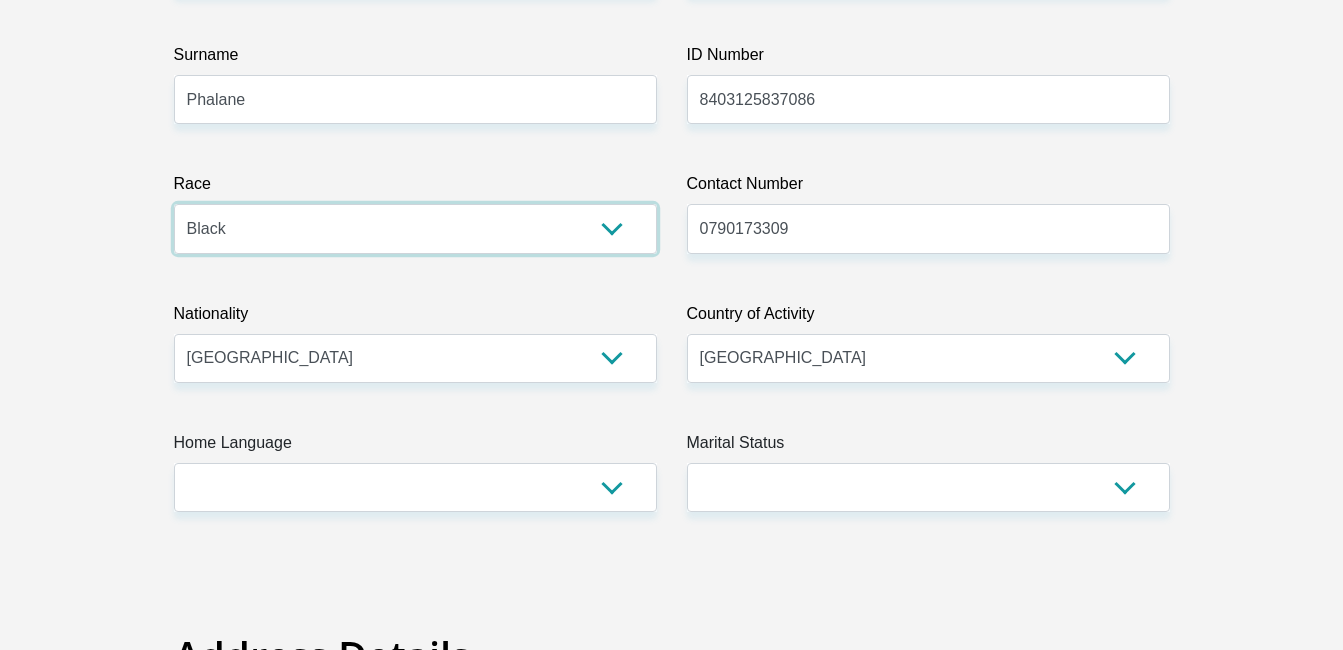 click on "Black
Coloured
Indian
White
Other" at bounding box center (415, 228) 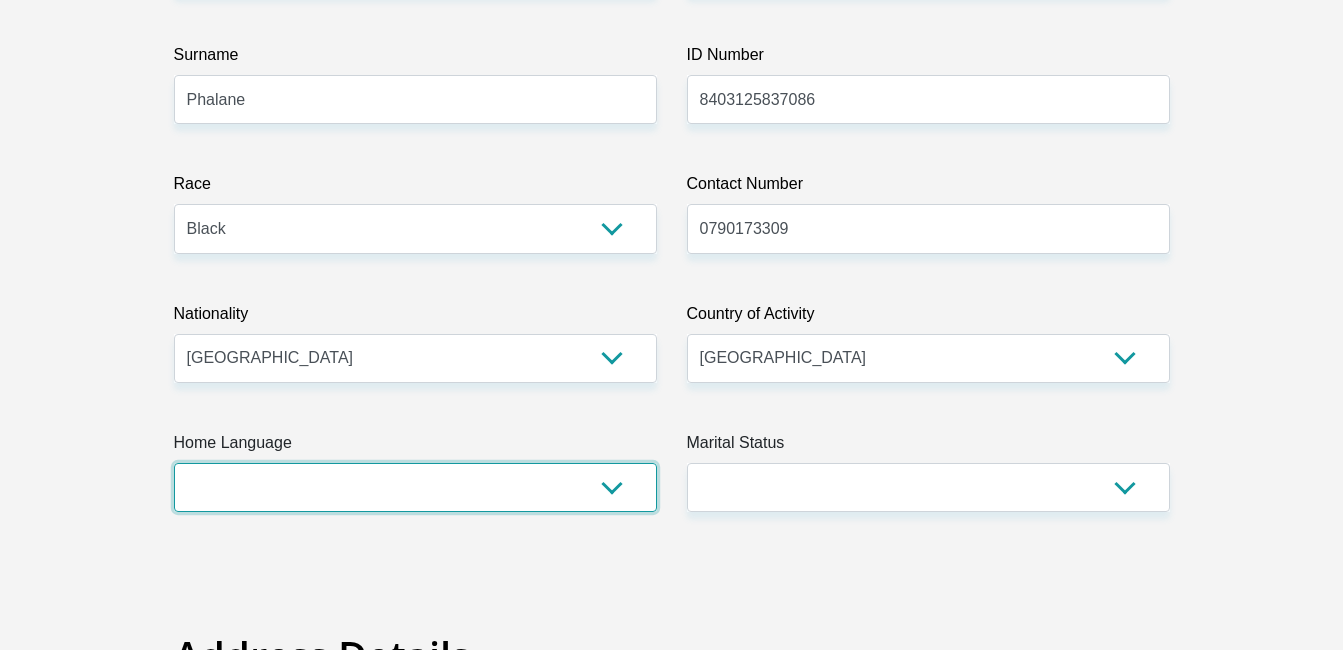click on "Afrikaans
English
Sepedi
South Ndebele
Southern Sotho
Swati
Tsonga
Tswana
Venda
Xhosa
Zulu
Other" at bounding box center [415, 487] 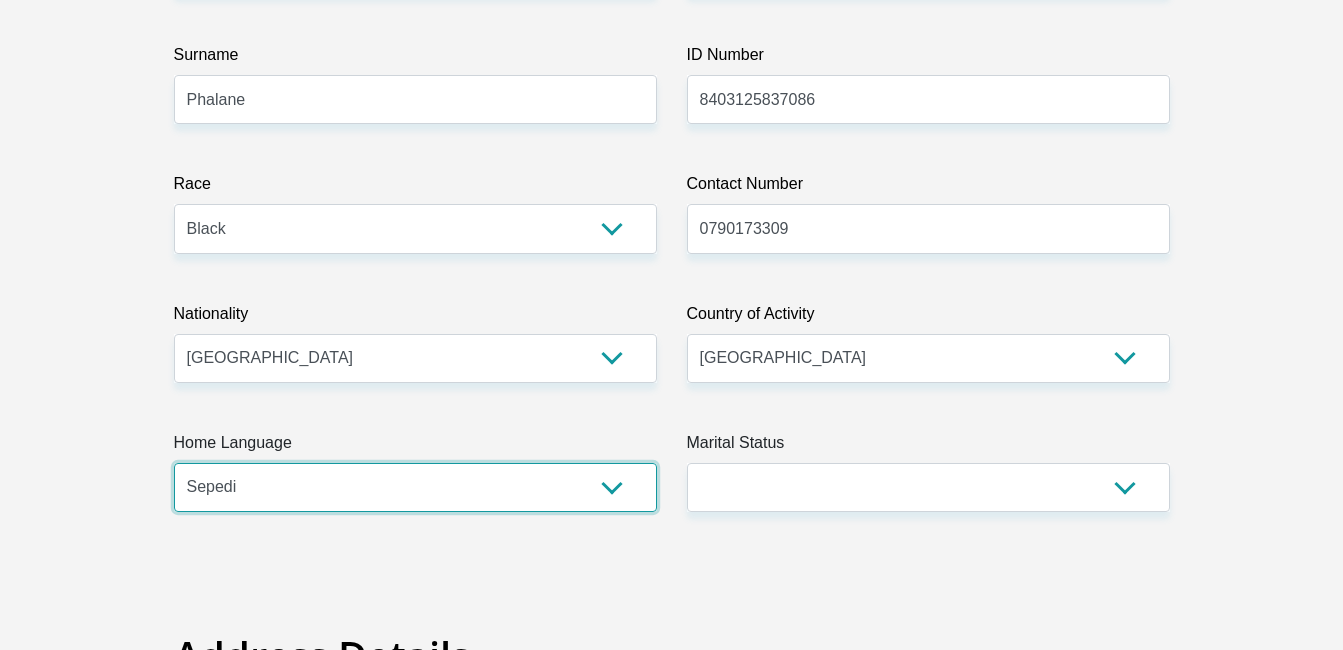 click on "Afrikaans
English
Sepedi
South Ndebele
Southern Sotho
Swati
Tsonga
Tswana
Venda
Xhosa
Zulu
Other" at bounding box center (415, 487) 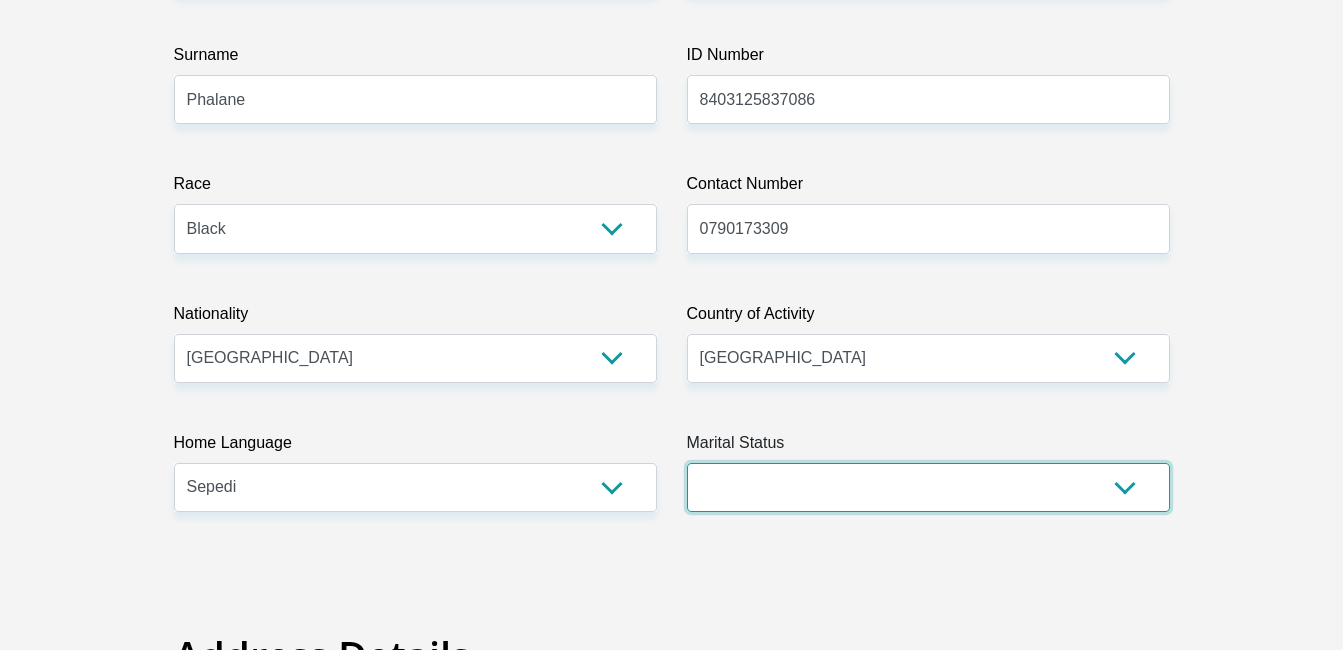 click on "Married ANC
Single
Divorced
Widowed
Married COP or Customary Law" at bounding box center (928, 487) 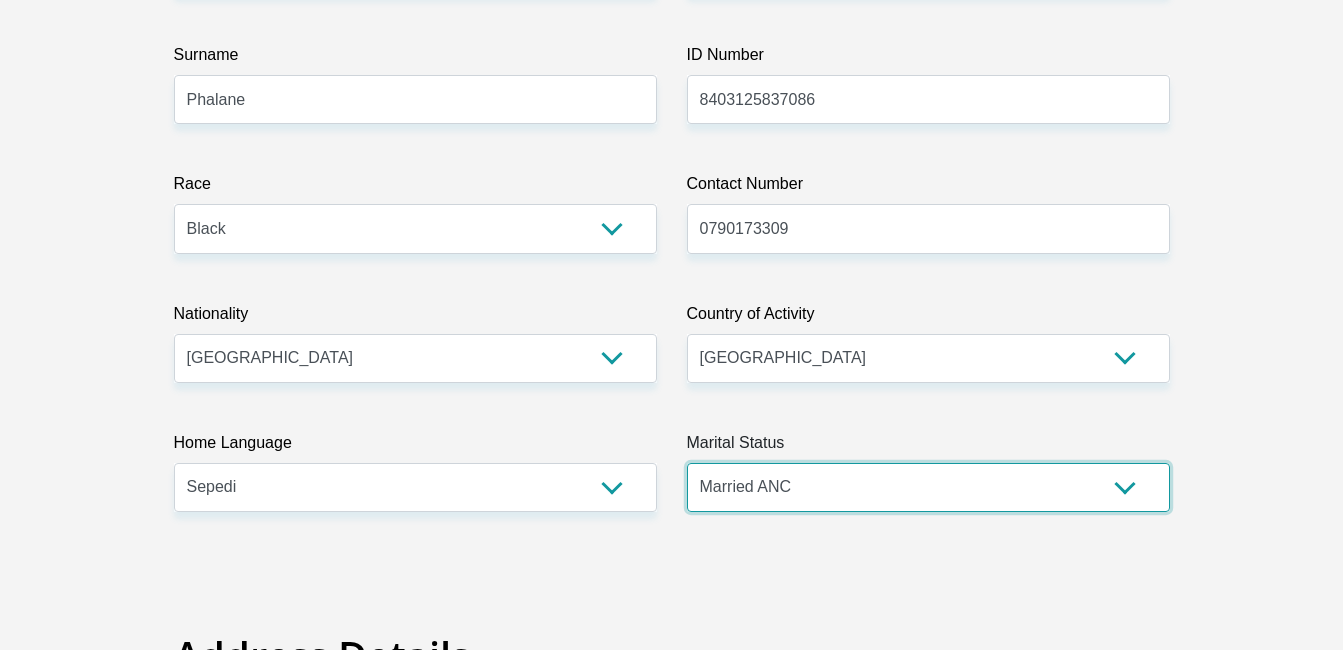 click on "Married ANC
Single
Divorced
Widowed
Married COP or Customary Law" at bounding box center [928, 487] 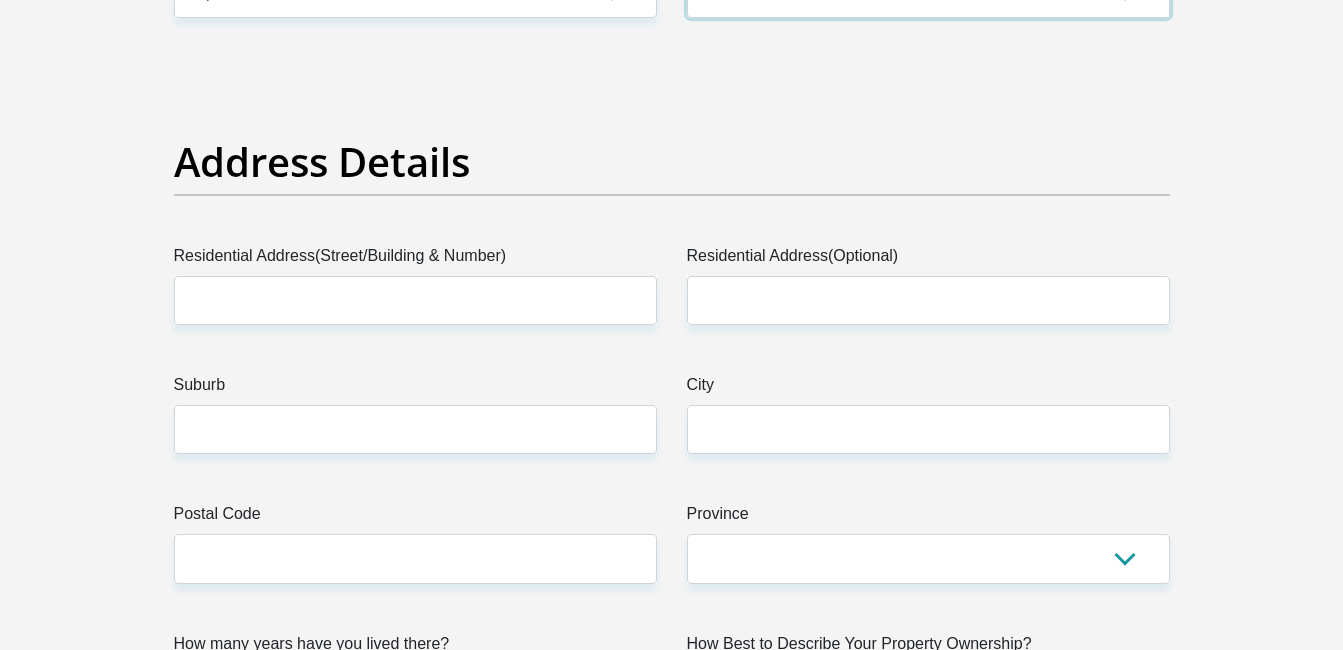 scroll, scrollTop: 933, scrollLeft: 0, axis: vertical 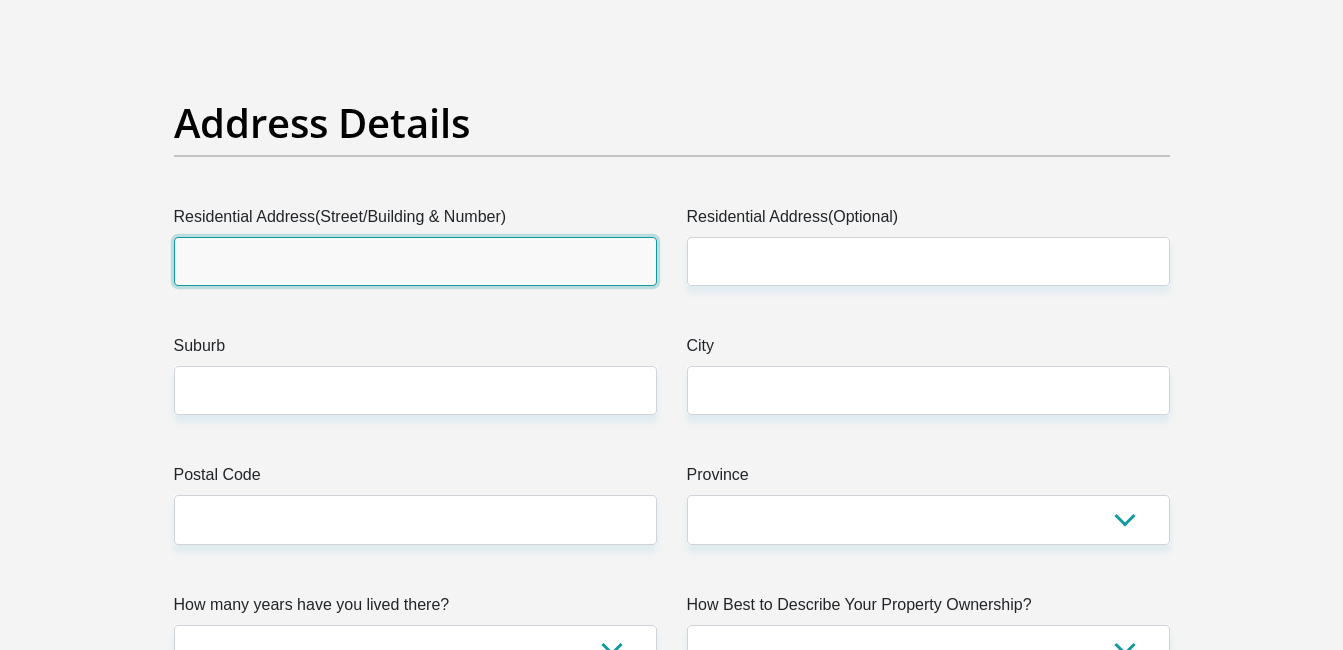 click on "Residential Address(Street/Building & Number)" at bounding box center (415, 261) 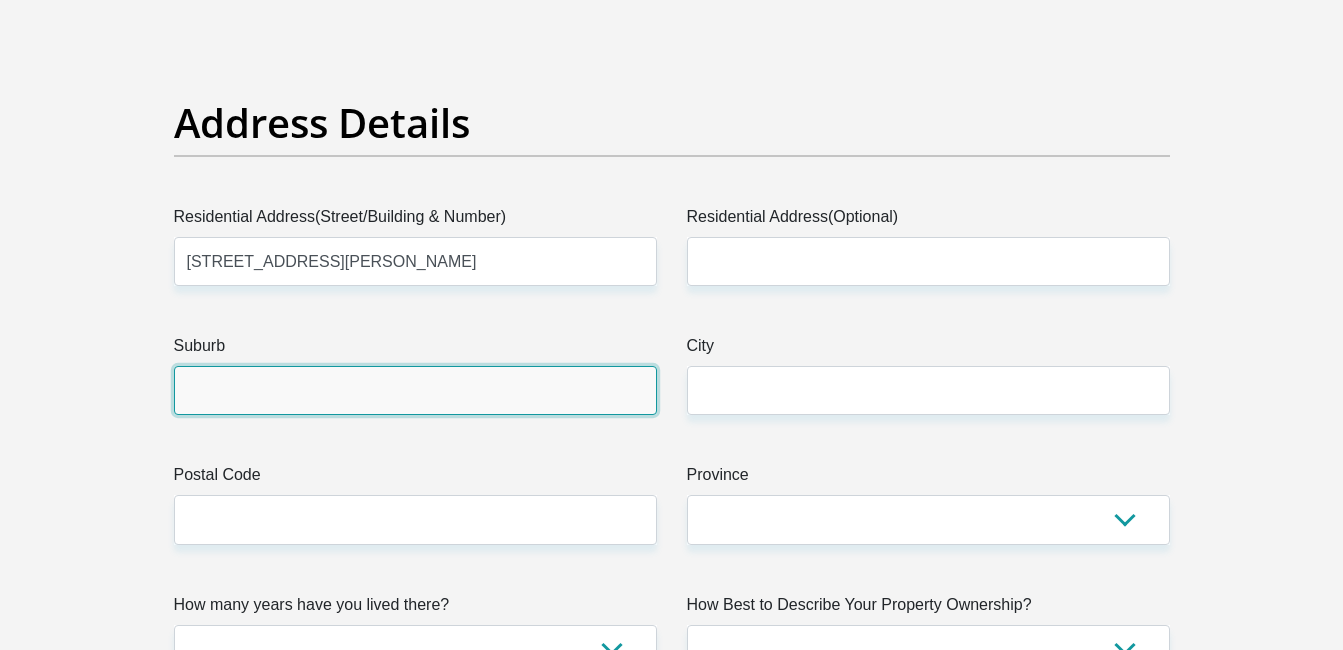 type on "Pretoria" 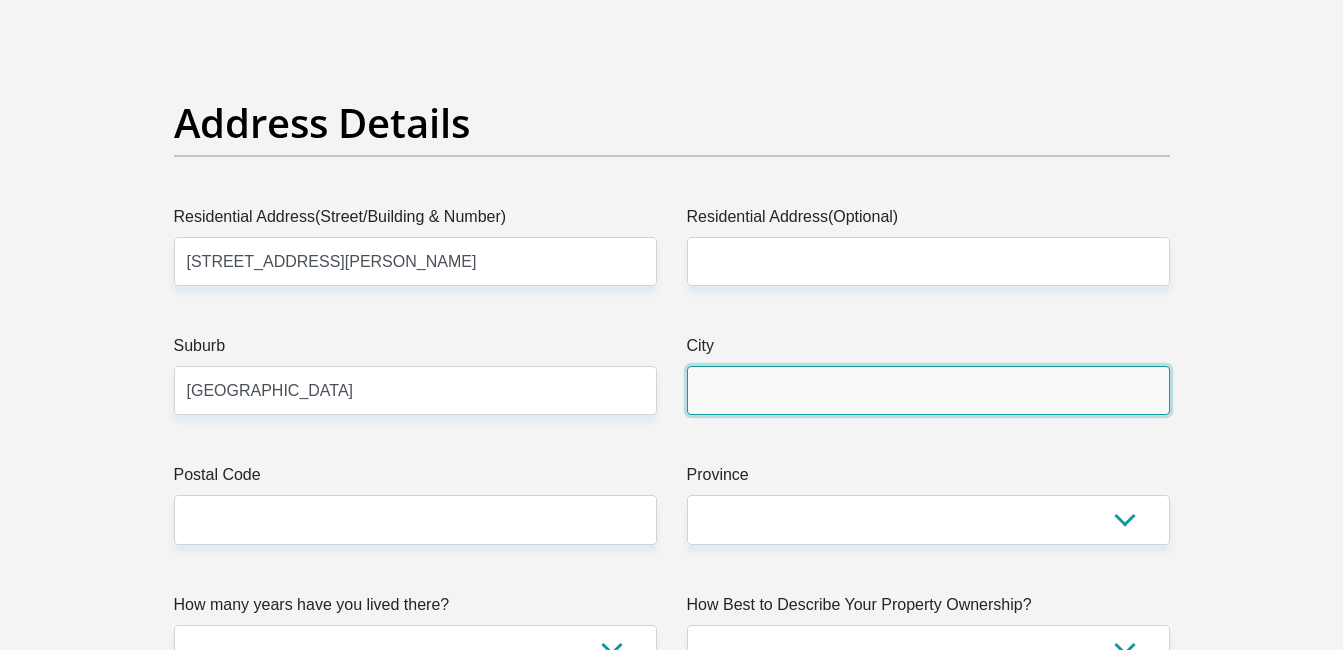 type on "Pretoria" 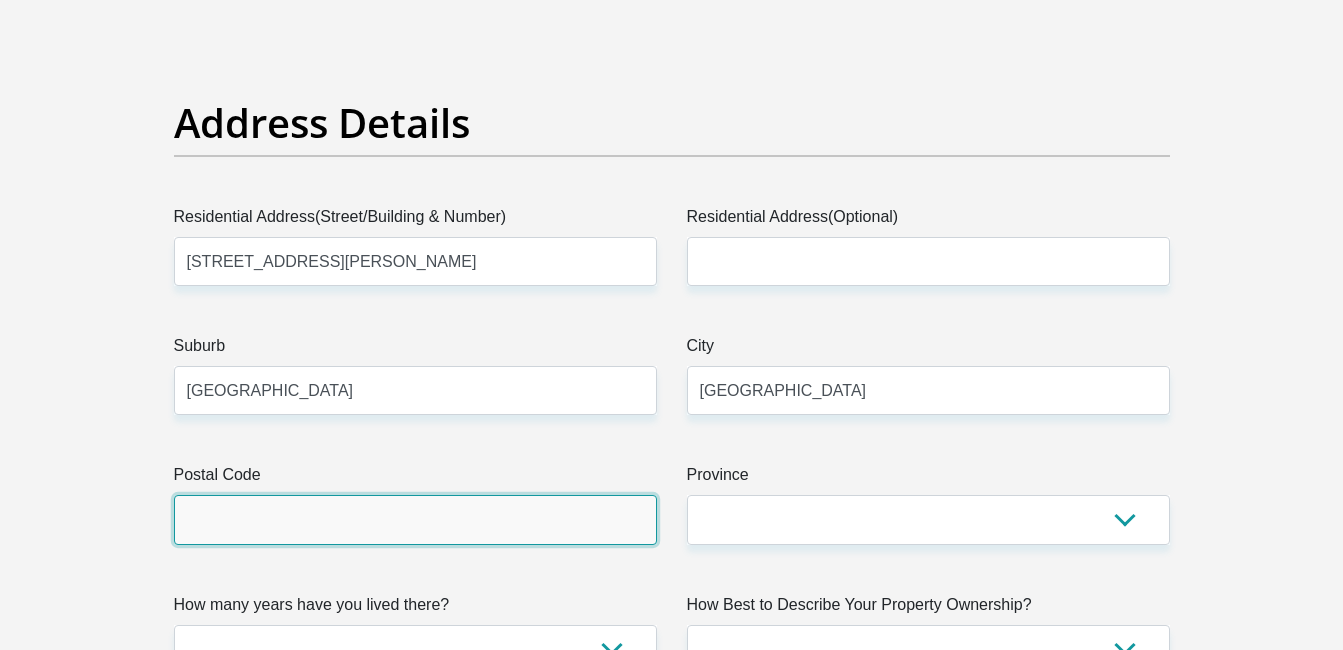 type on "0125" 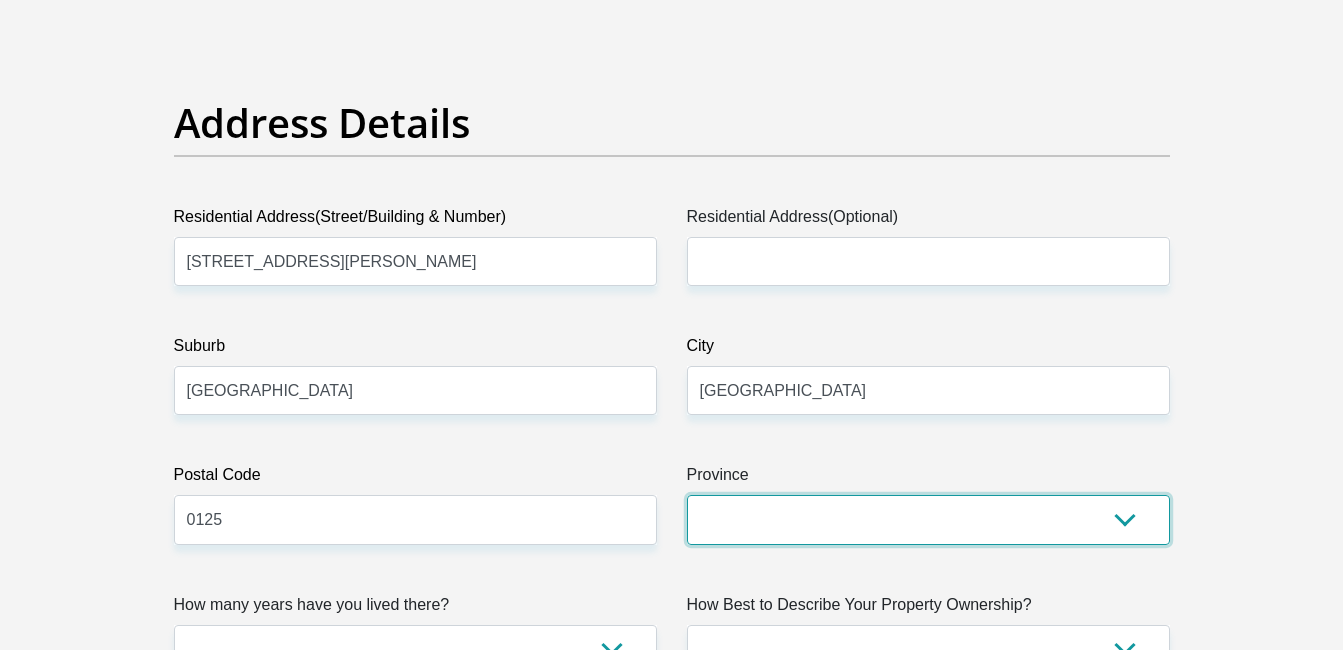 click on "Eastern Cape
Free State
Gauteng
KwaZulu-Natal
Limpopo
Mpumalanga
Northern Cape
North West
Western Cape" at bounding box center (928, 519) 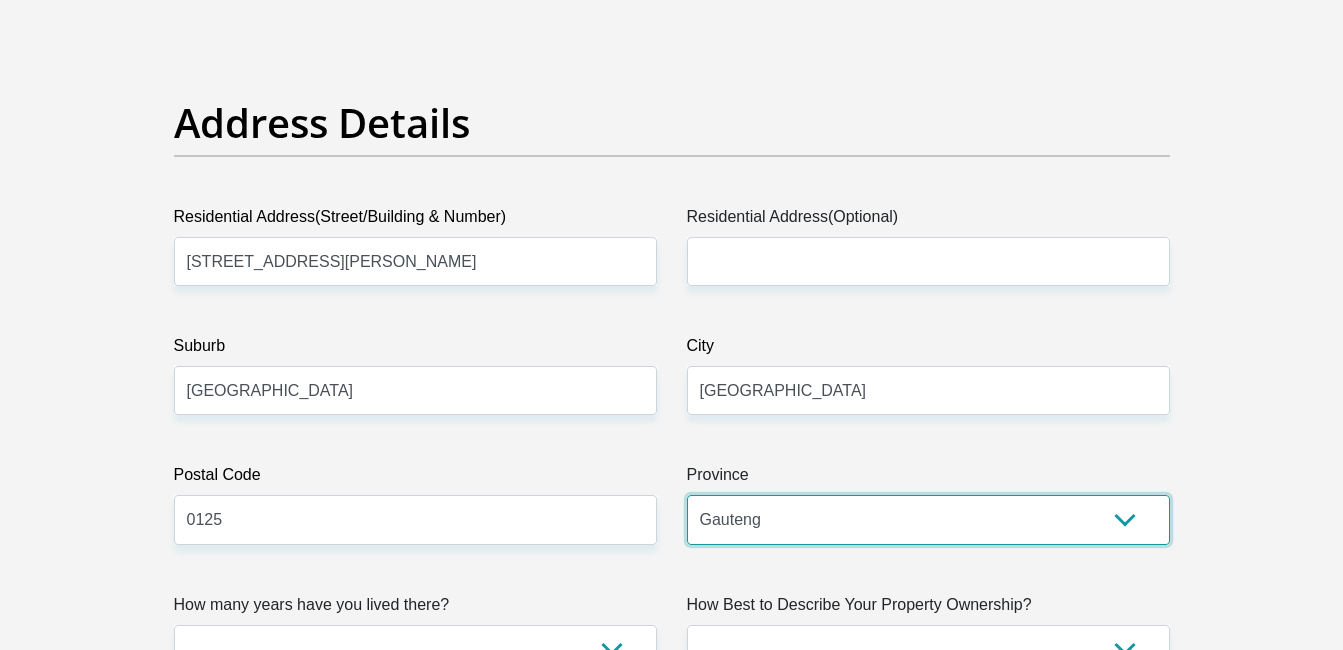 click on "Eastern Cape
Free State
Gauteng
KwaZulu-Natal
Limpopo
Mpumalanga
Northern Cape
North West
Western Cape" at bounding box center [928, 519] 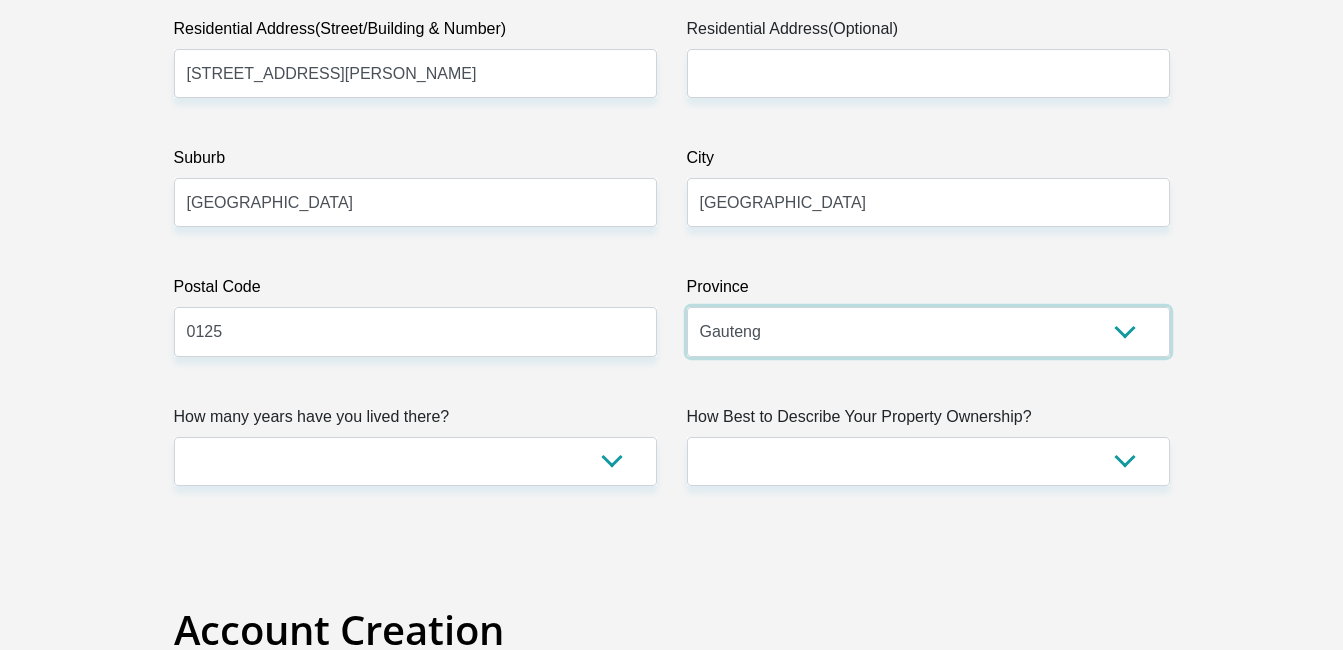 scroll, scrollTop: 1200, scrollLeft: 0, axis: vertical 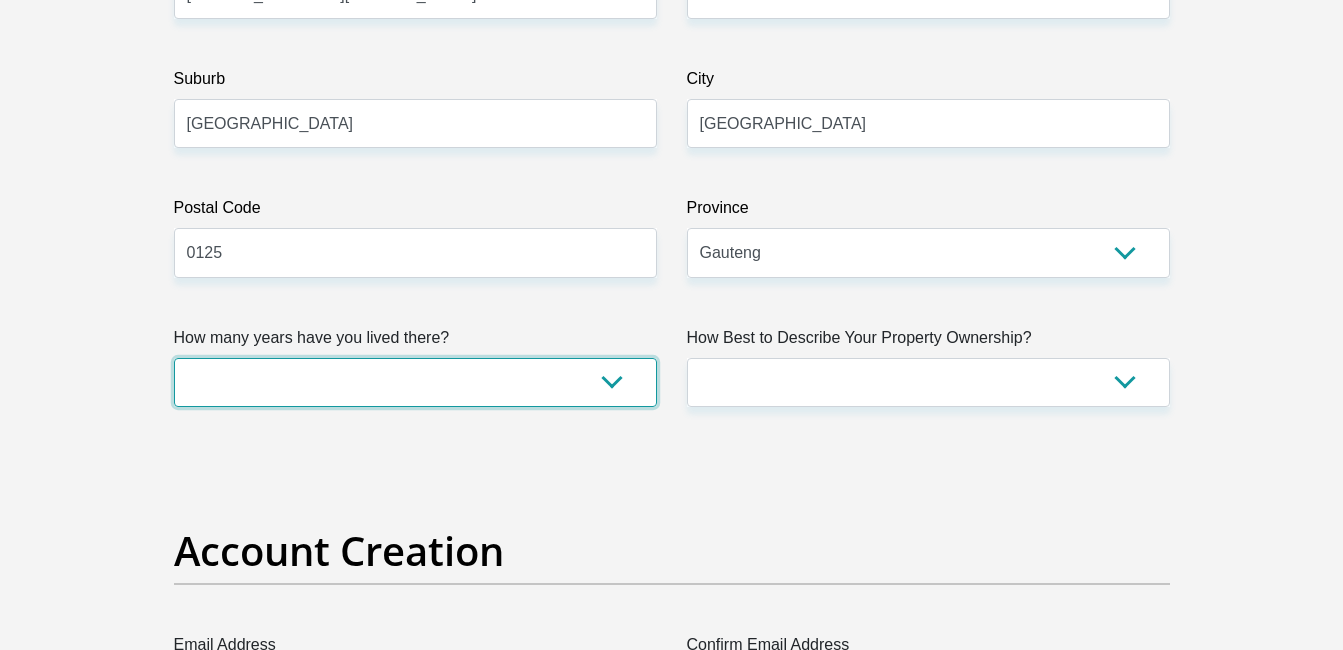 click on "less than 1 year
1-3 years
3-5 years
5+ years" at bounding box center (415, 382) 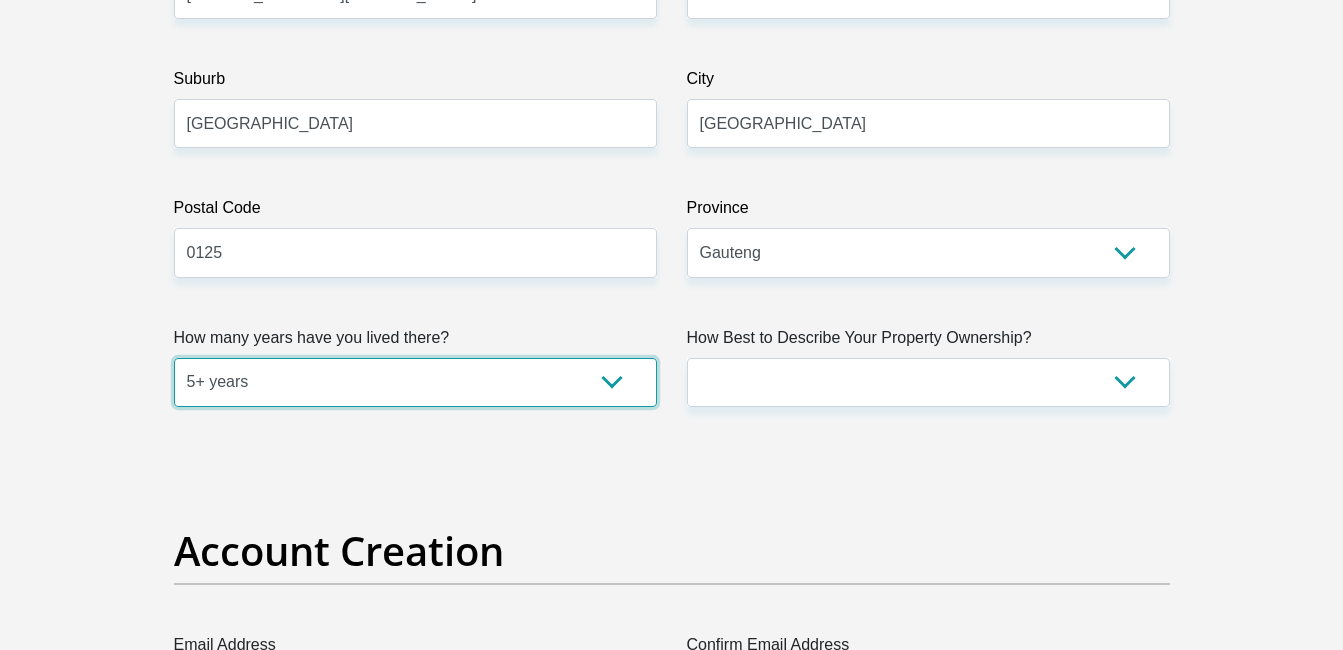 click on "less than 1 year
1-3 years
3-5 years
5+ years" at bounding box center [415, 382] 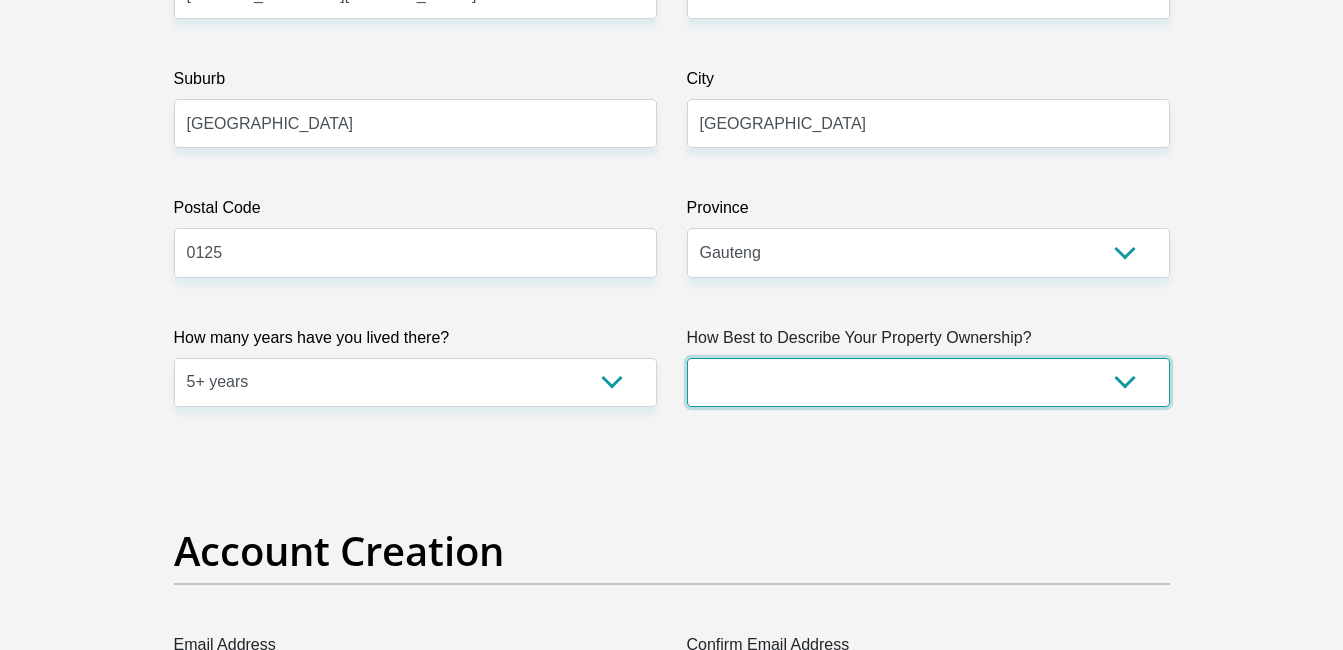 click on "Owned
Rented
Family Owned
Company Dwelling" at bounding box center (928, 382) 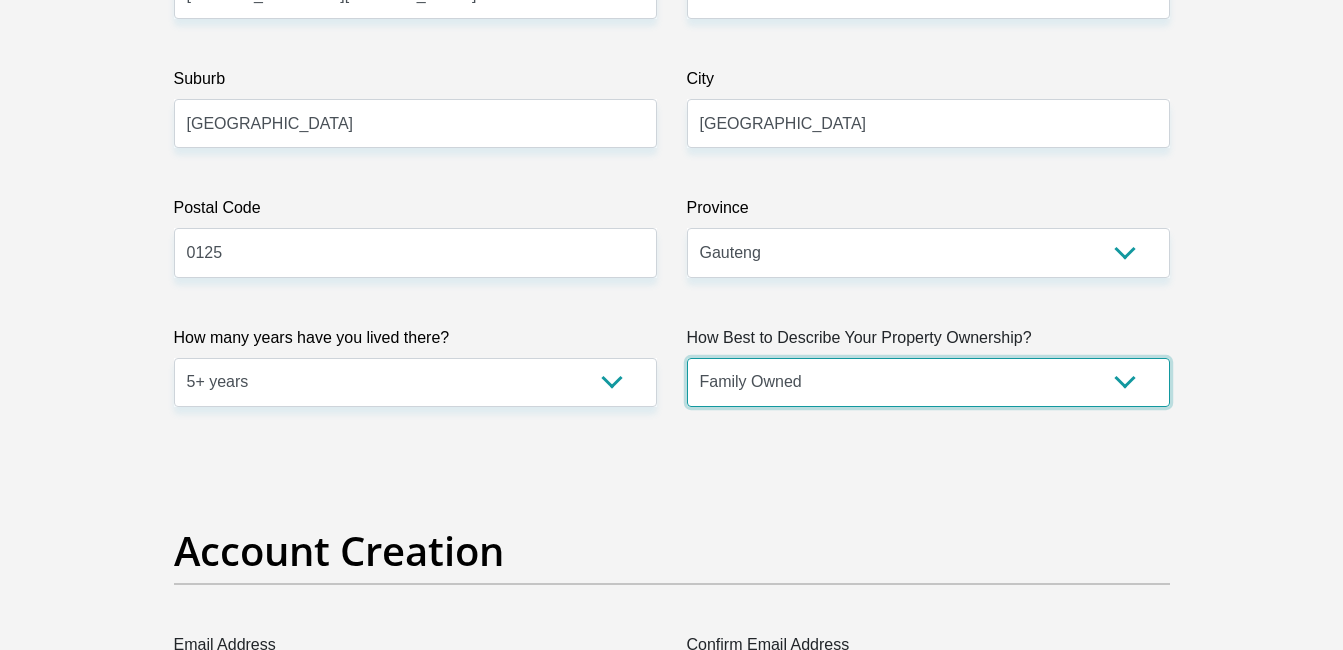 click on "Owned
Rented
Family Owned
Company Dwelling" at bounding box center [928, 382] 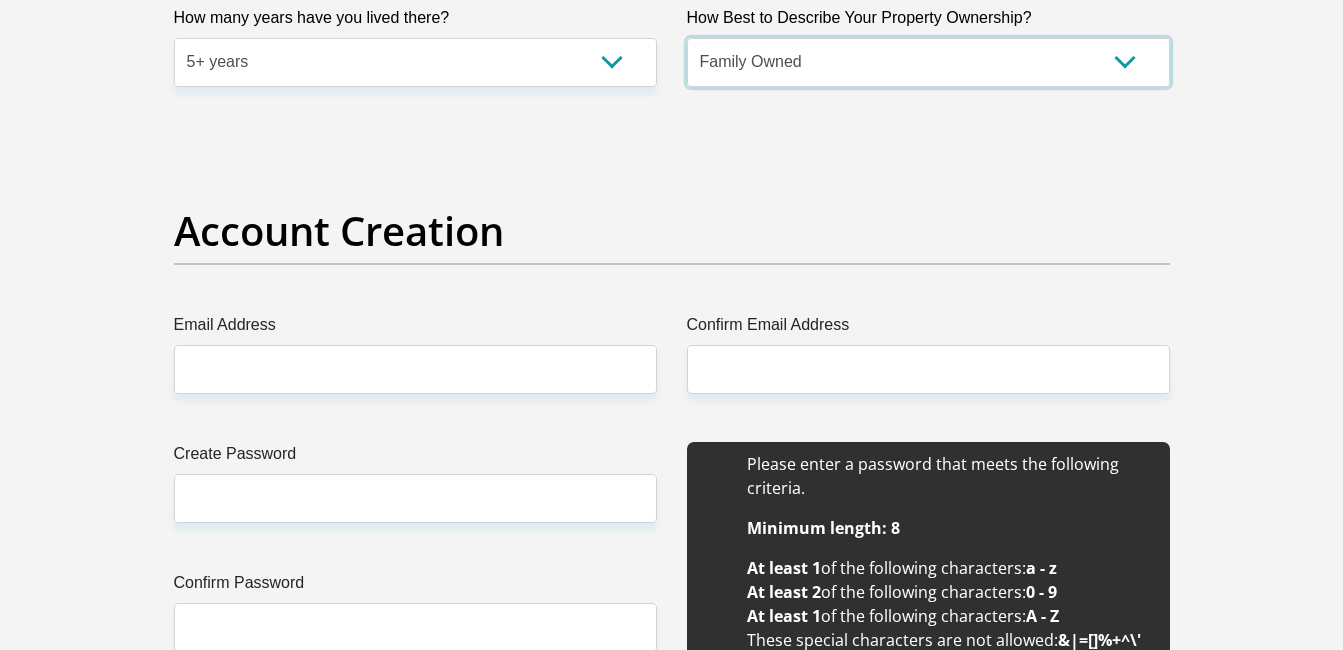 scroll, scrollTop: 1600, scrollLeft: 0, axis: vertical 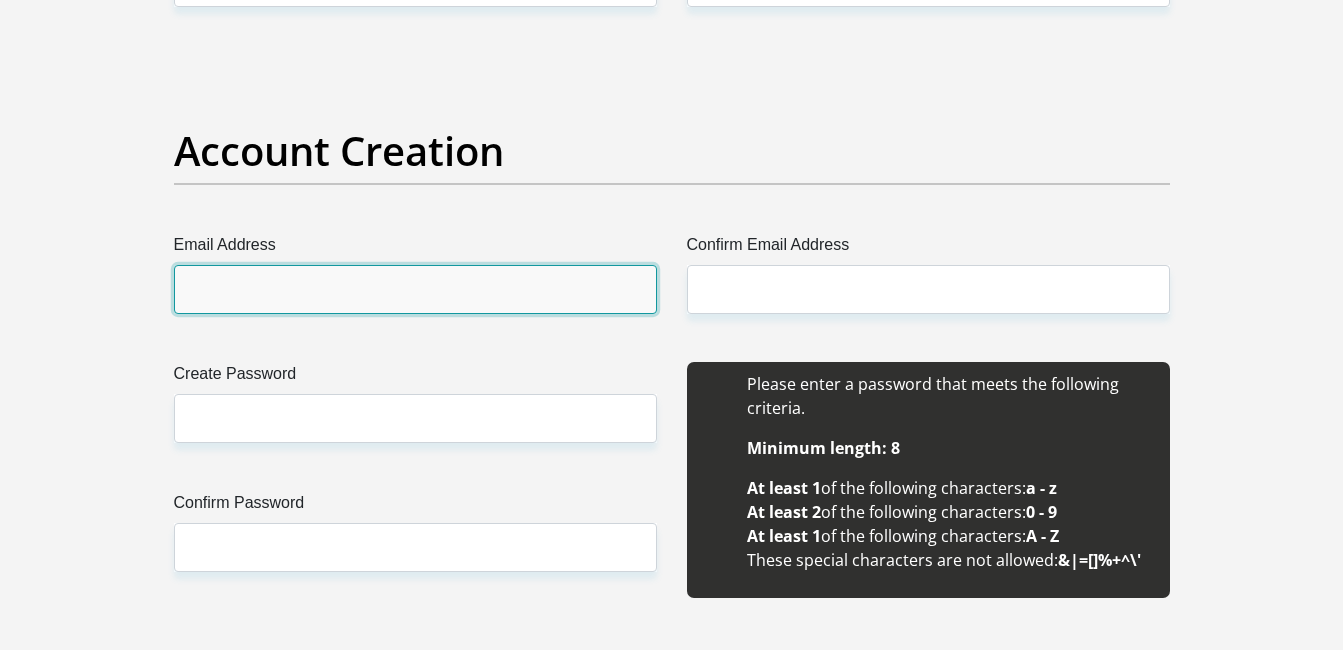 drag, startPoint x: 309, startPoint y: 311, endPoint x: 318, endPoint y: 302, distance: 12.727922 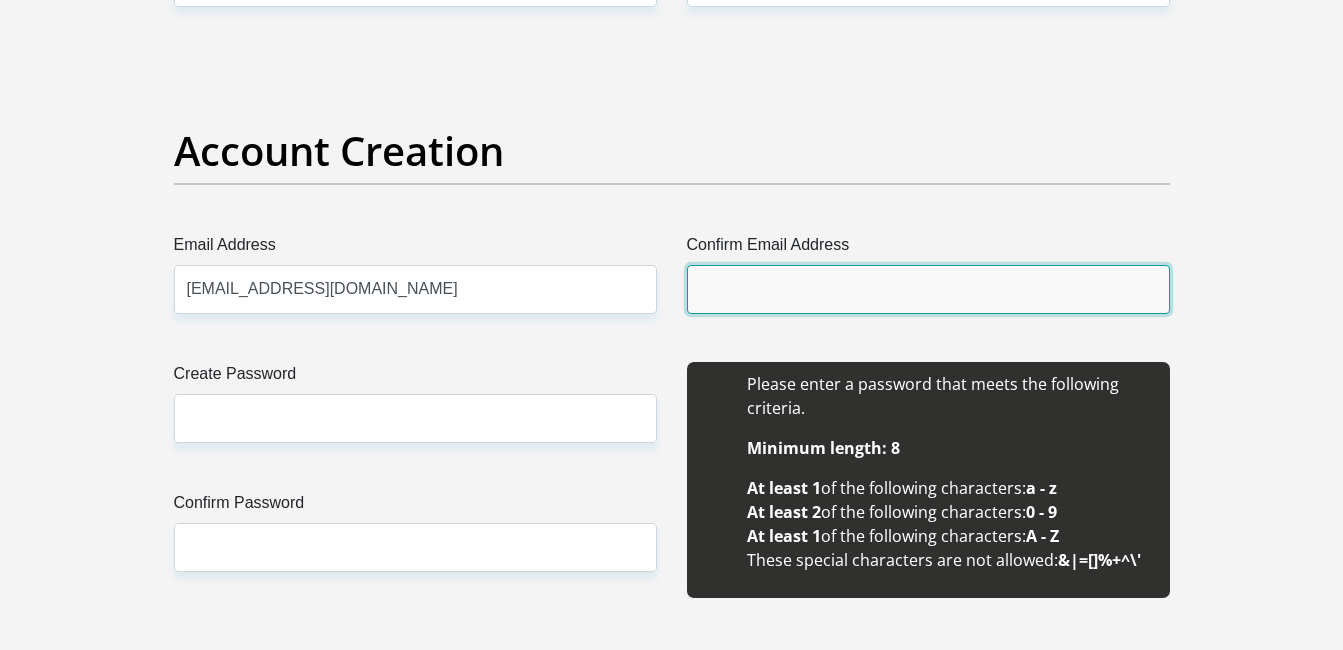 type on "Phalanerm@tut.ac.za" 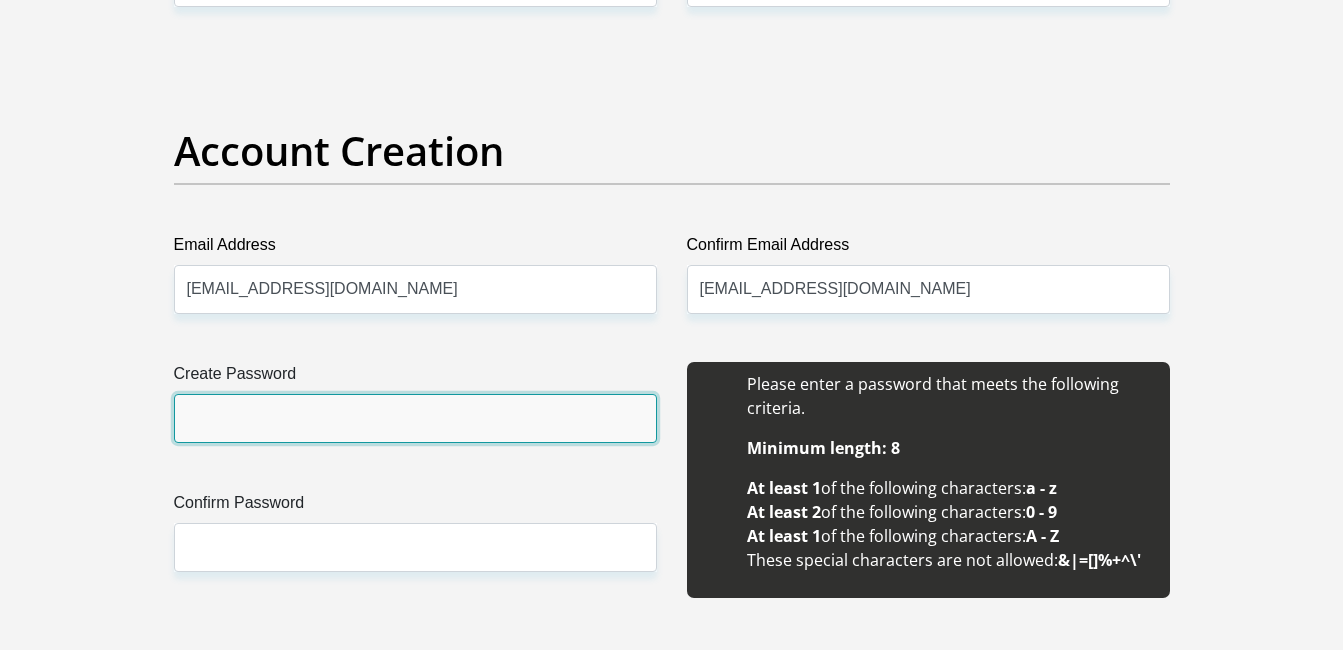 click on "Create Password" at bounding box center (415, 418) 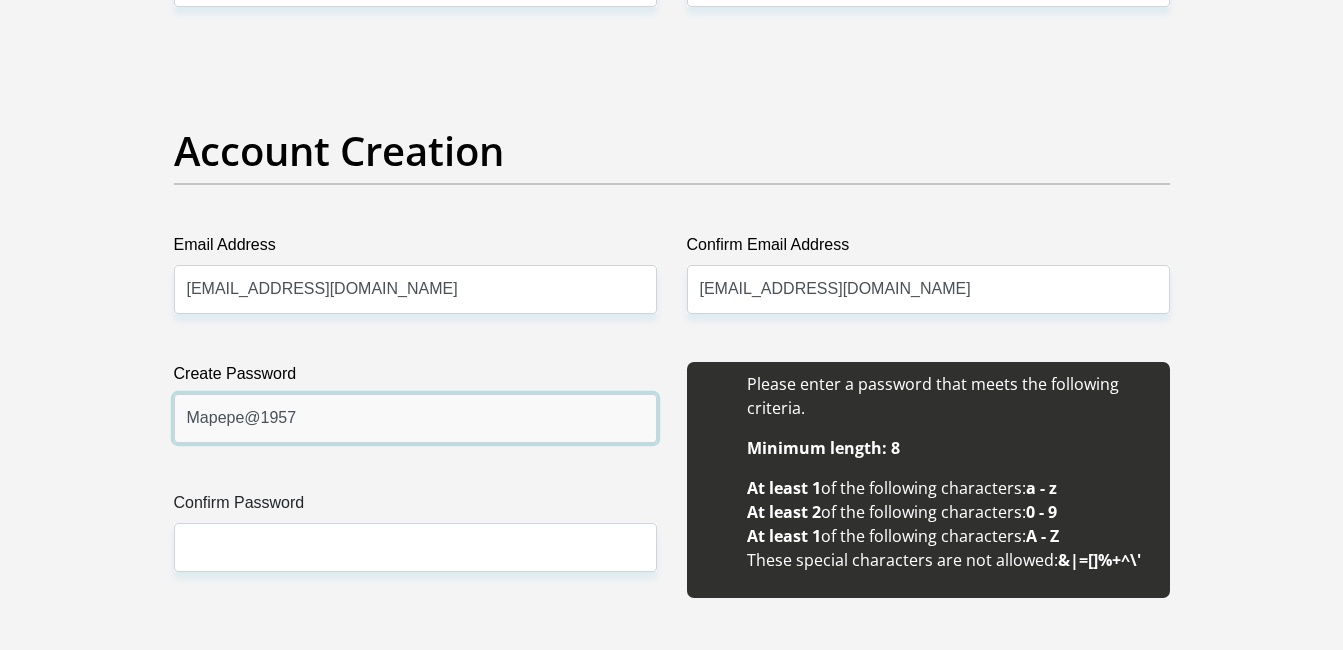 type on "Mapepe@1957" 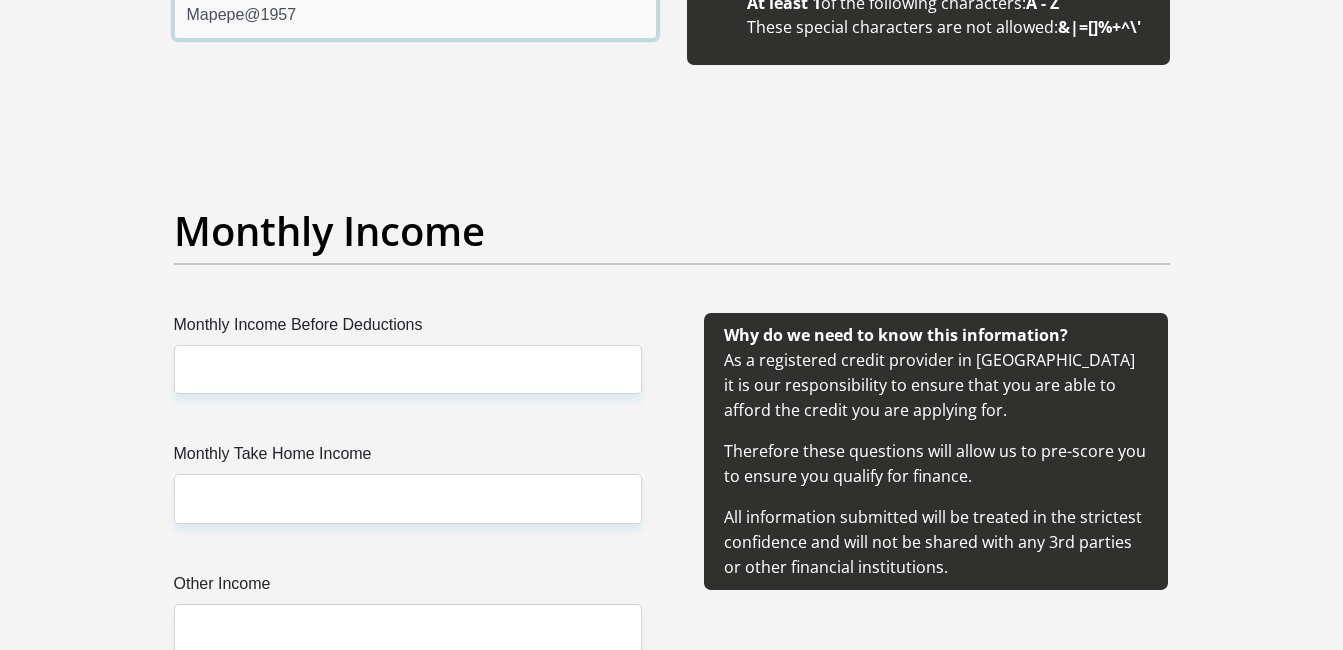 scroll, scrollTop: 2267, scrollLeft: 0, axis: vertical 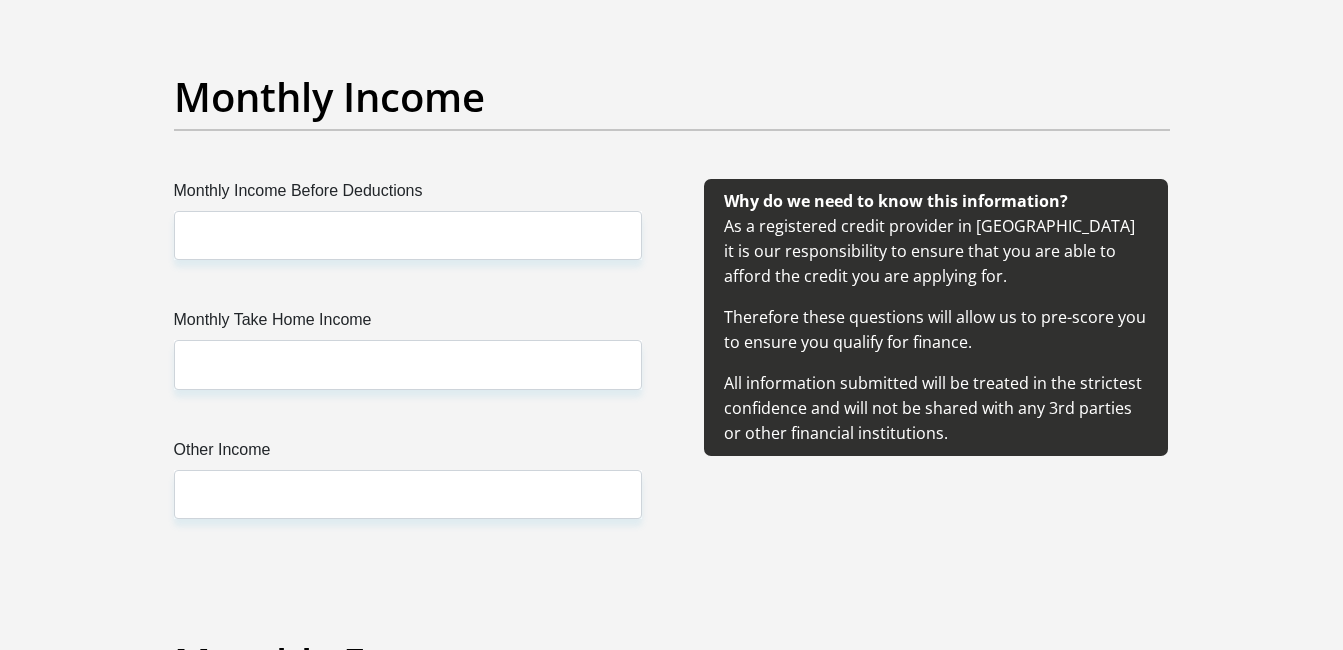 type on "Mapepe@1957" 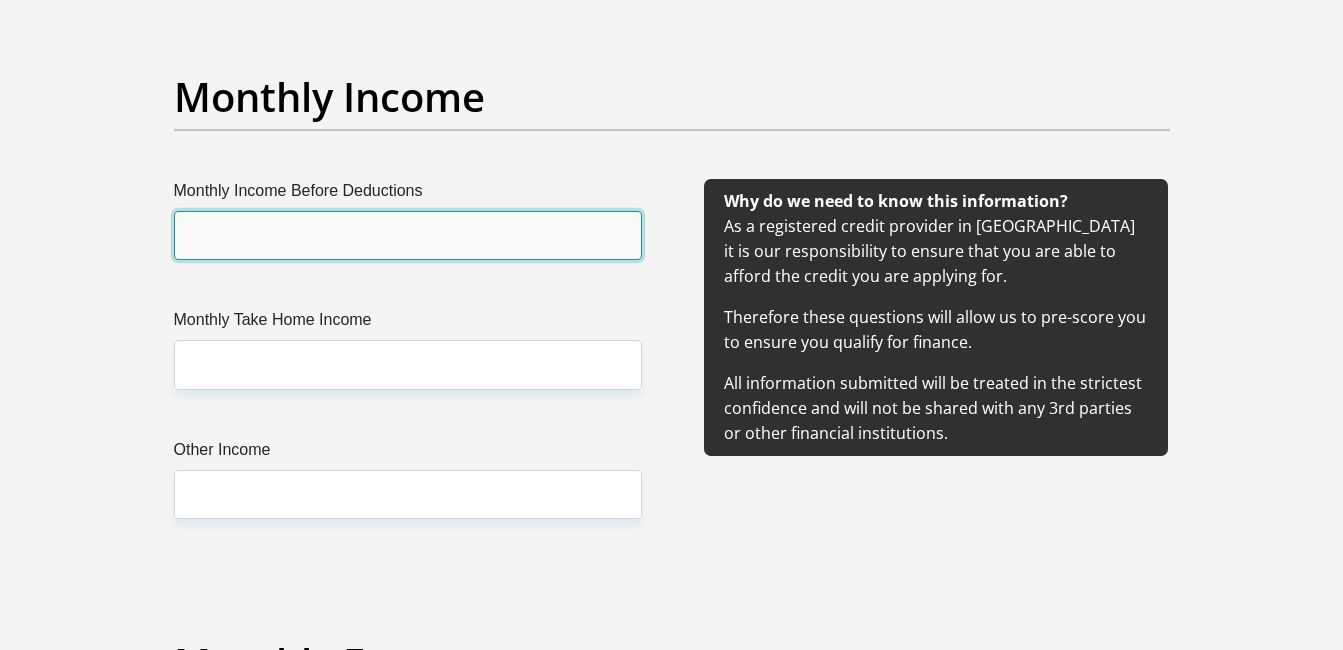 click on "Monthly Income Before Deductions" at bounding box center (408, 235) 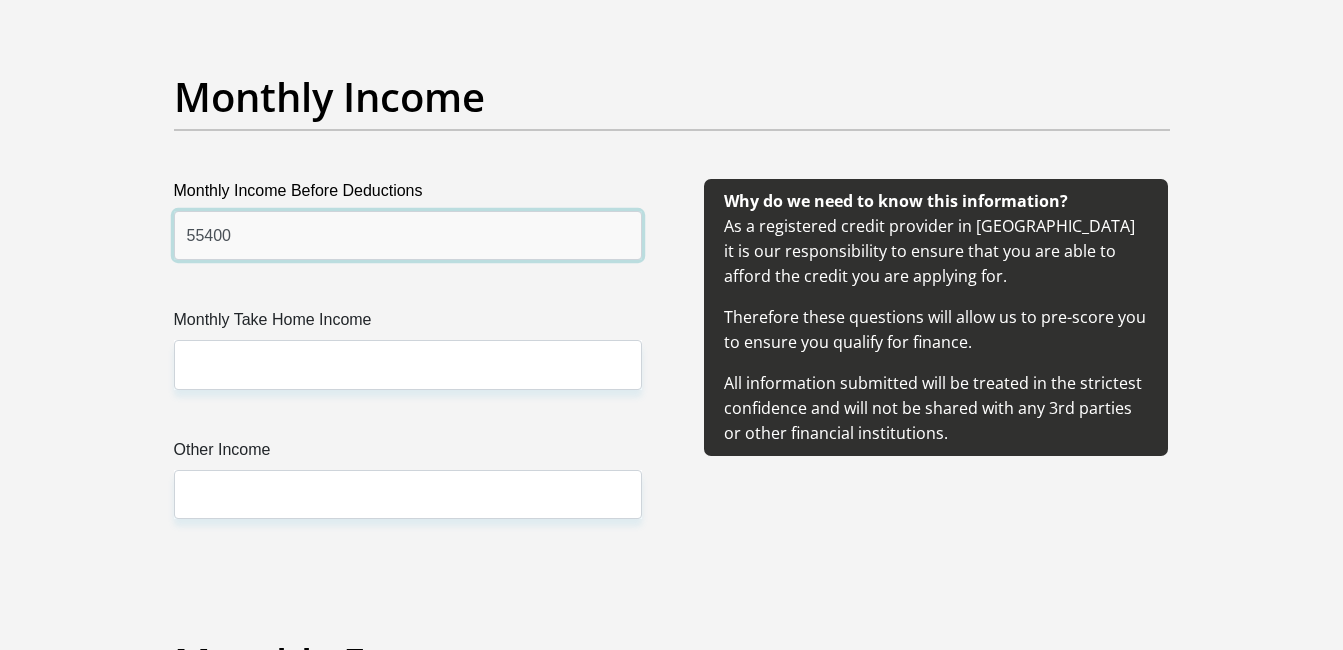 type on "55400" 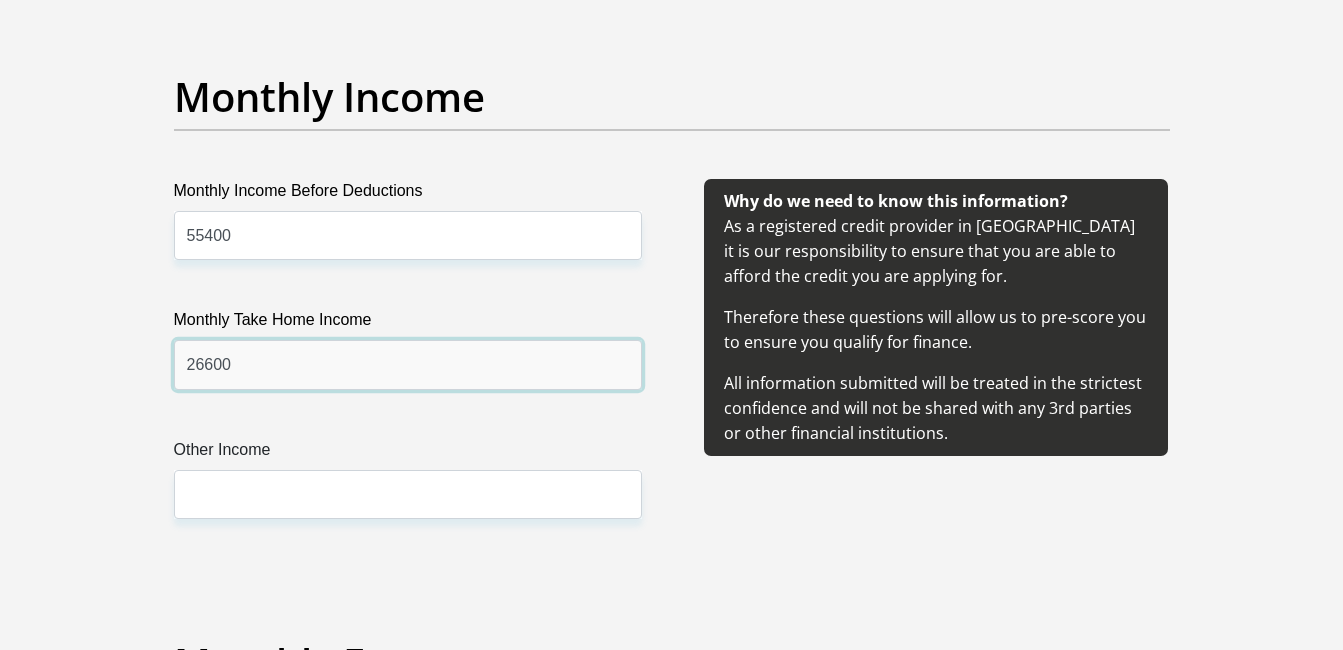 type on "26600" 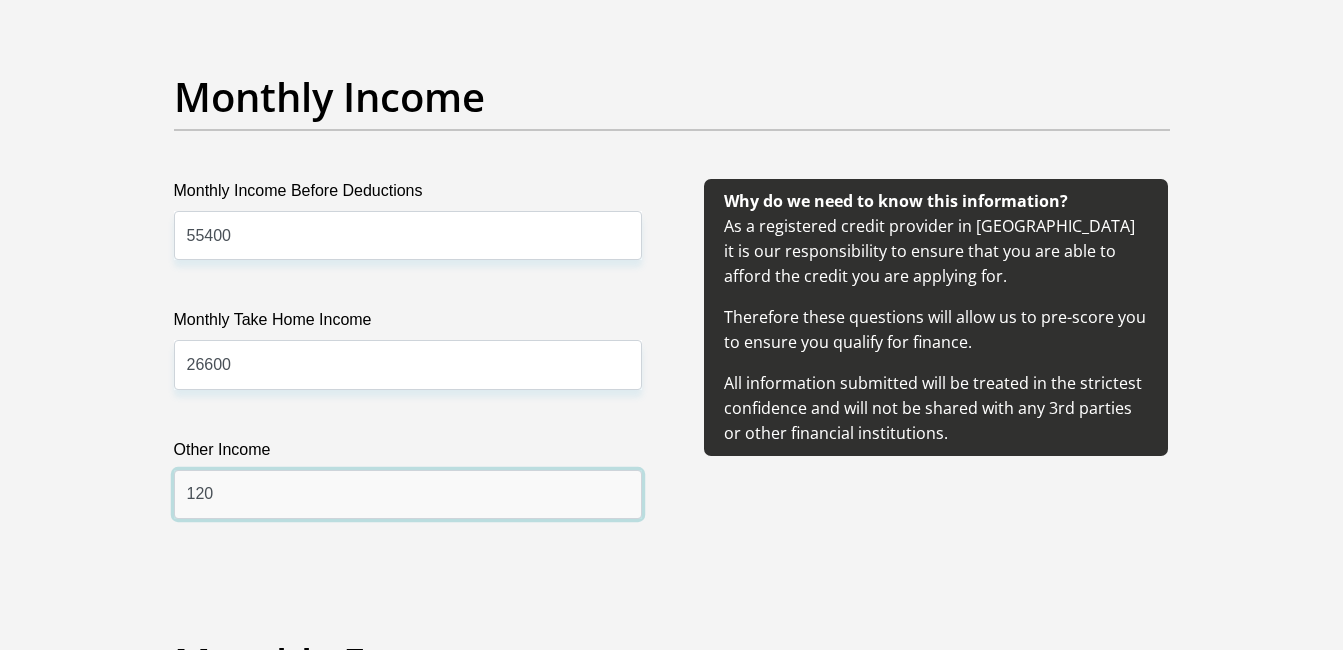type on "1200" 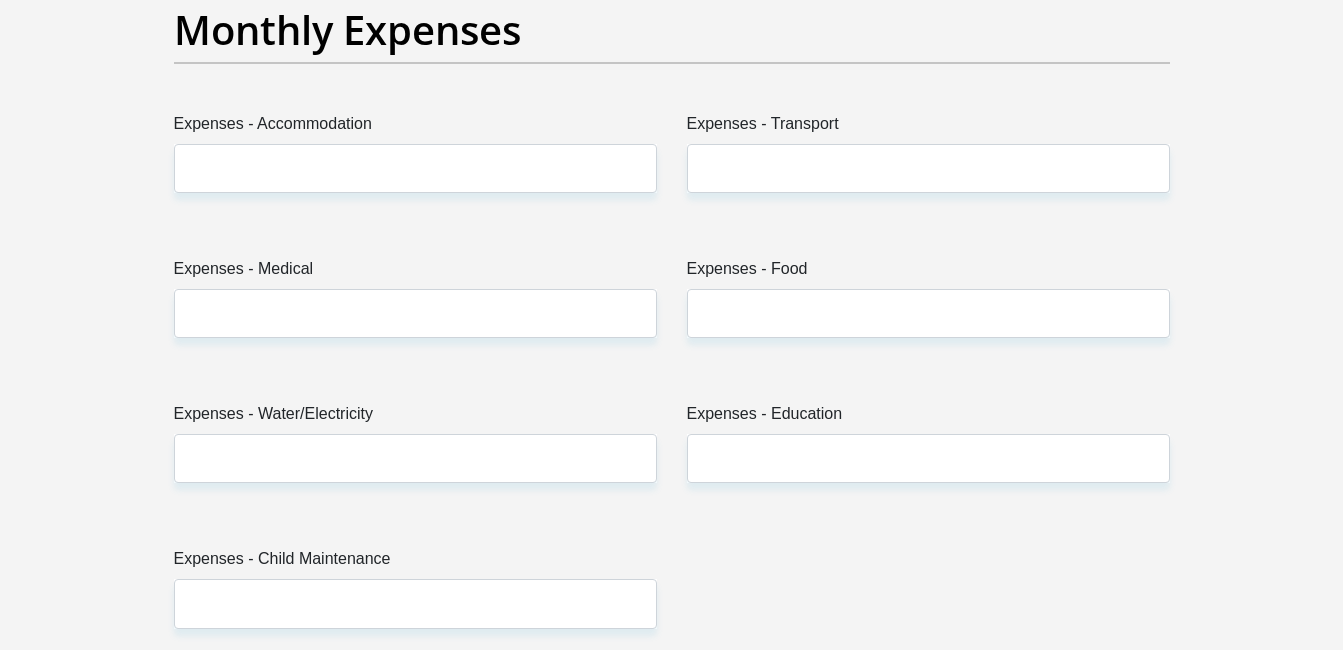 scroll, scrollTop: 2667, scrollLeft: 0, axis: vertical 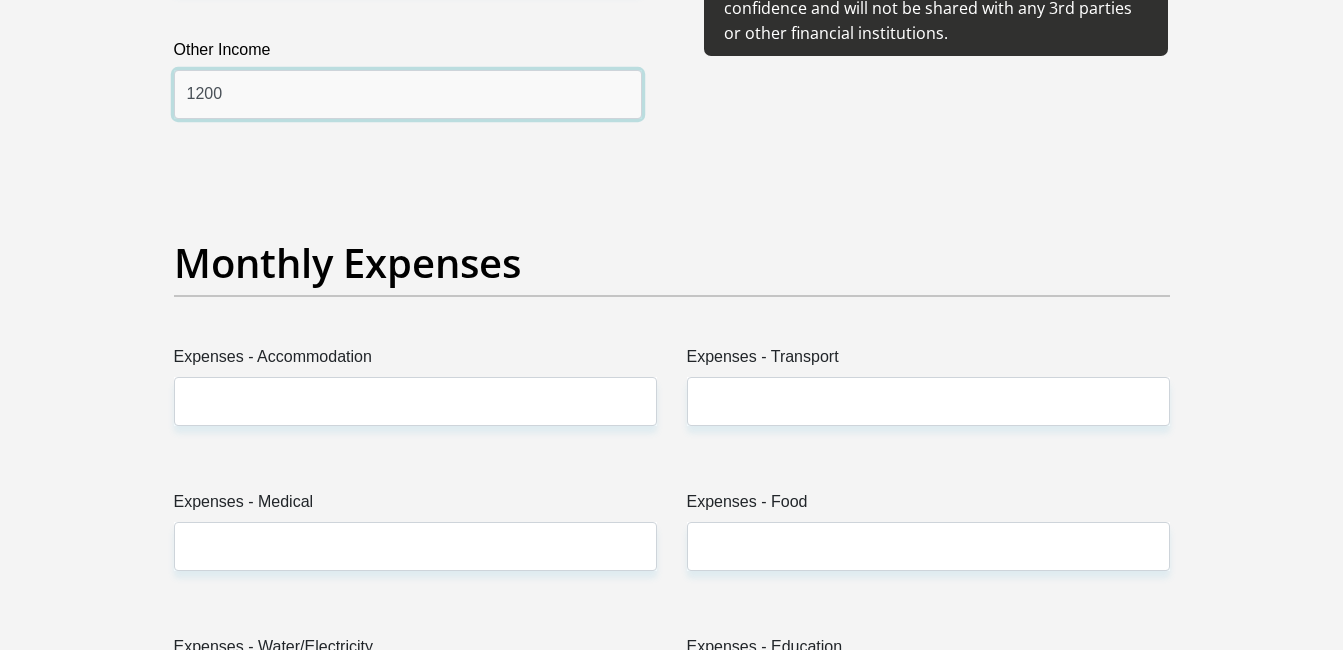 drag, startPoint x: 280, startPoint y: 95, endPoint x: -4, endPoint y: 65, distance: 285.5801 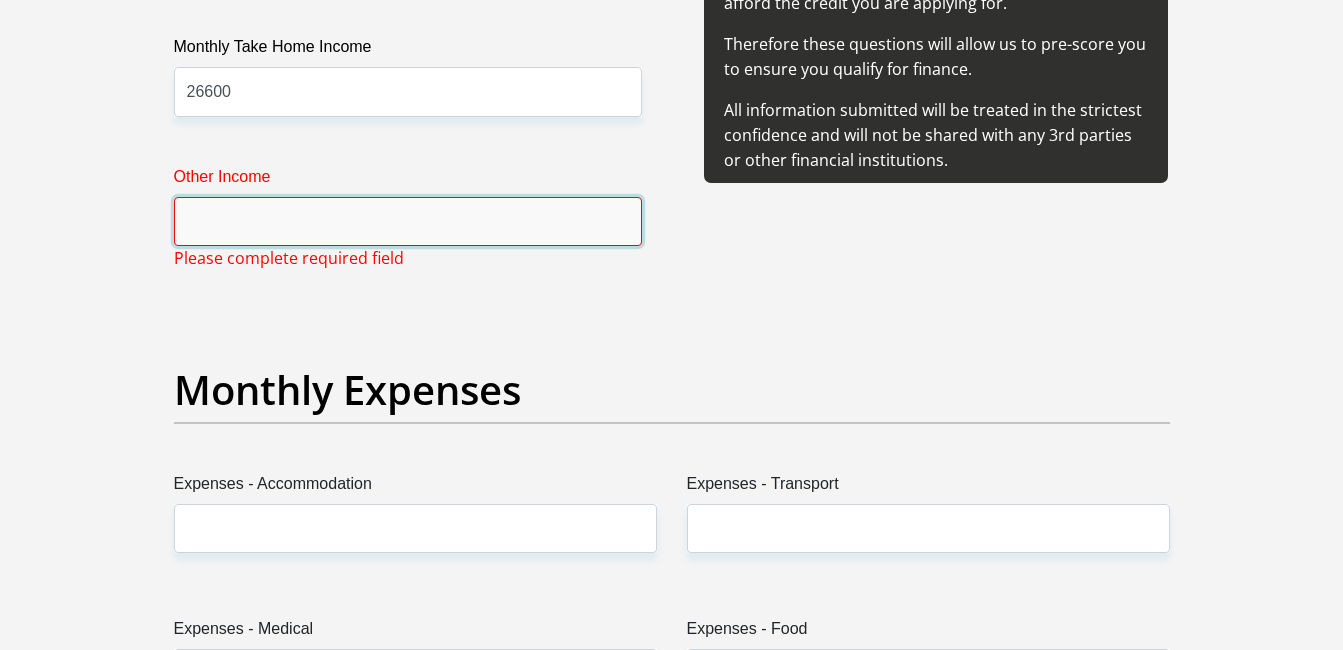 scroll, scrollTop: 2267, scrollLeft: 0, axis: vertical 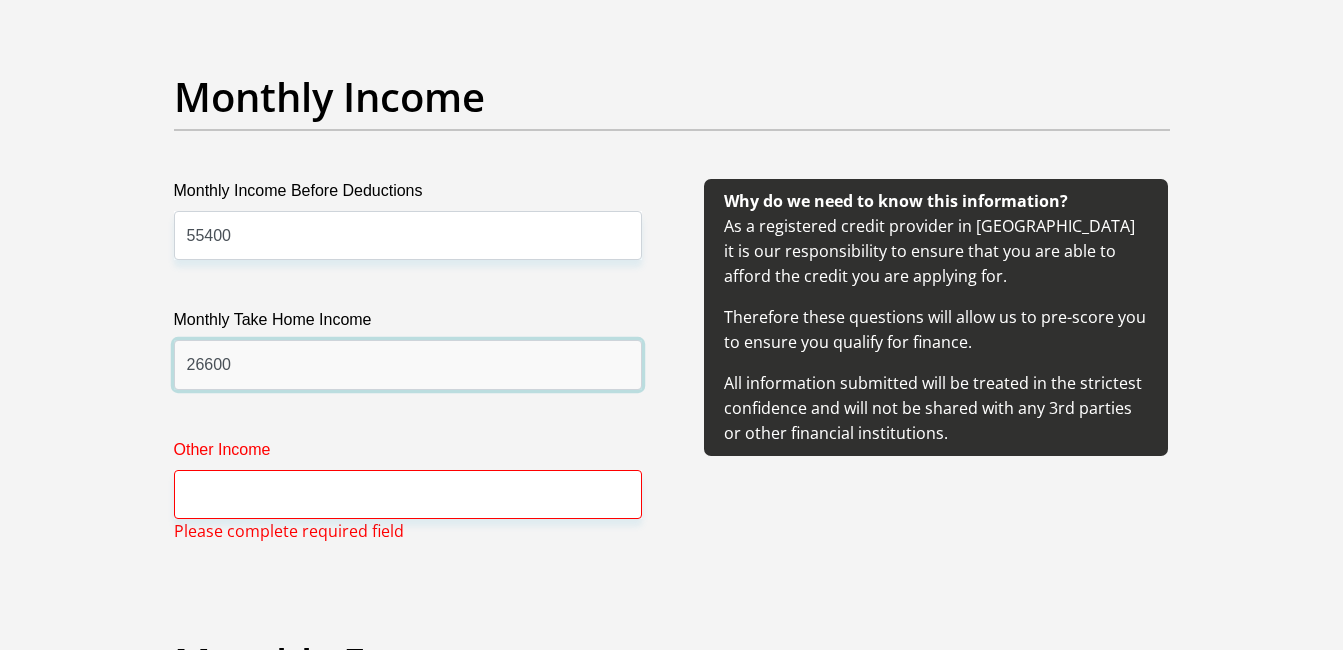 drag, startPoint x: 200, startPoint y: 363, endPoint x: 42, endPoint y: 346, distance: 158.91193 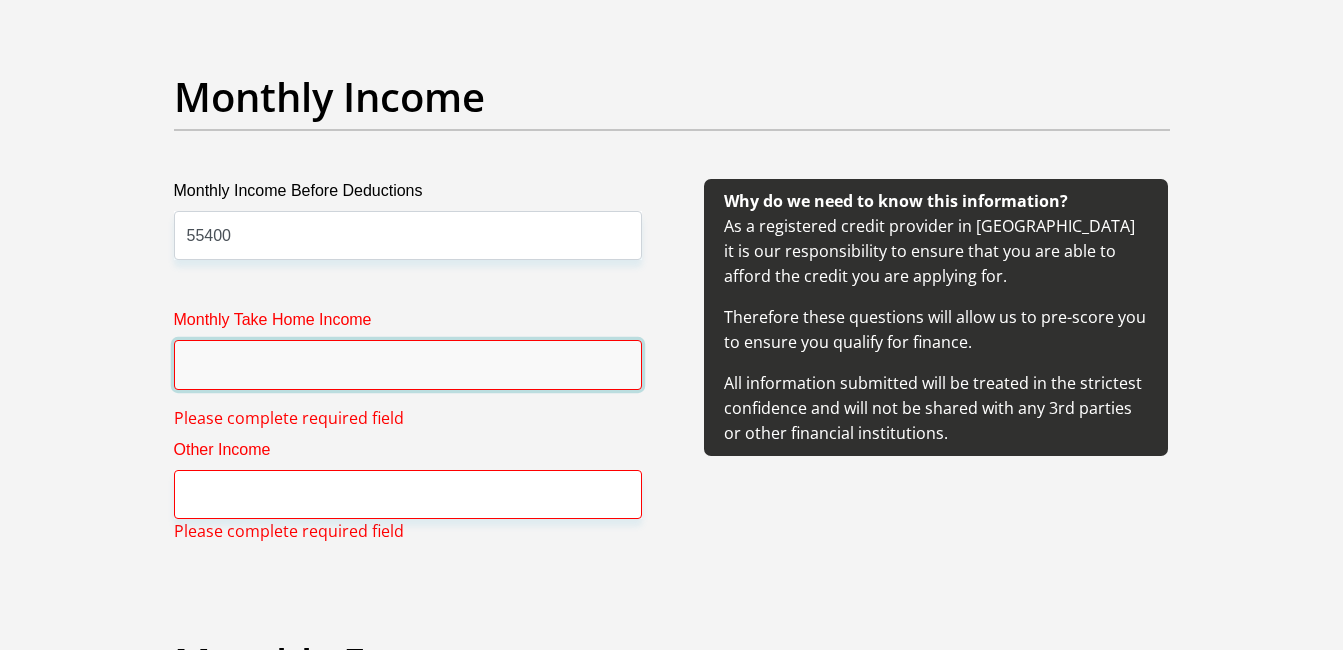 type 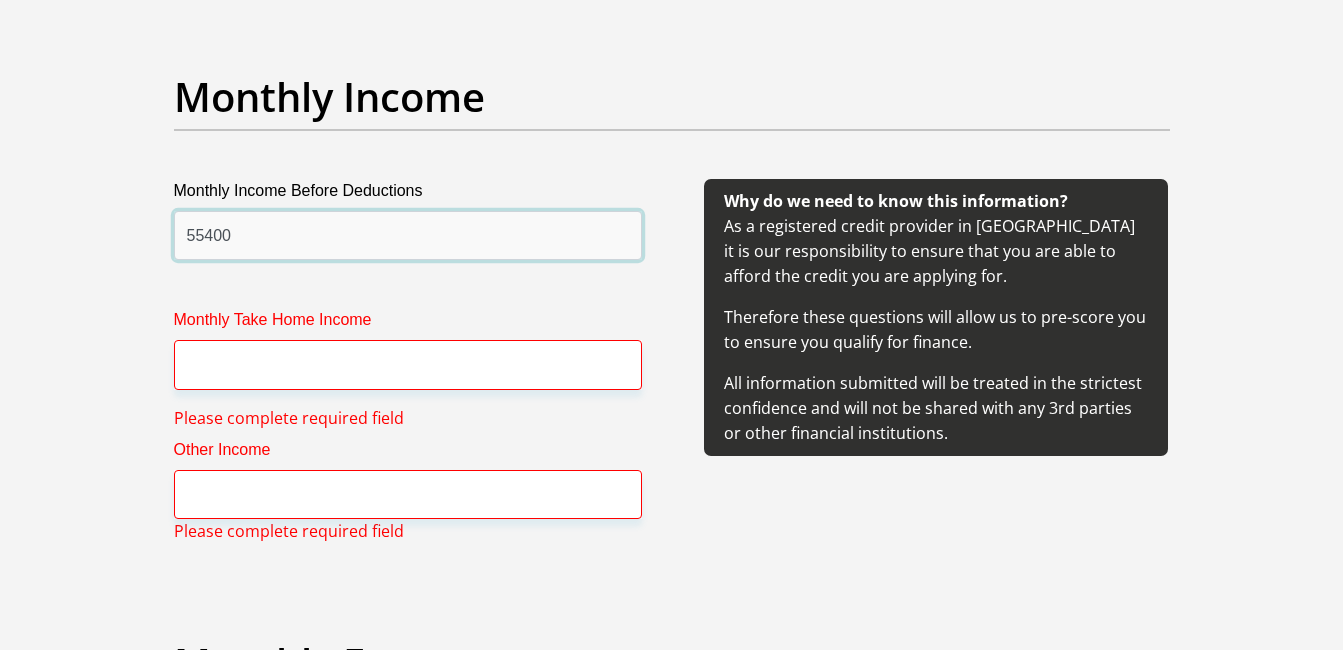 drag, startPoint x: 352, startPoint y: 245, endPoint x: 24, endPoint y: 231, distance: 328.29865 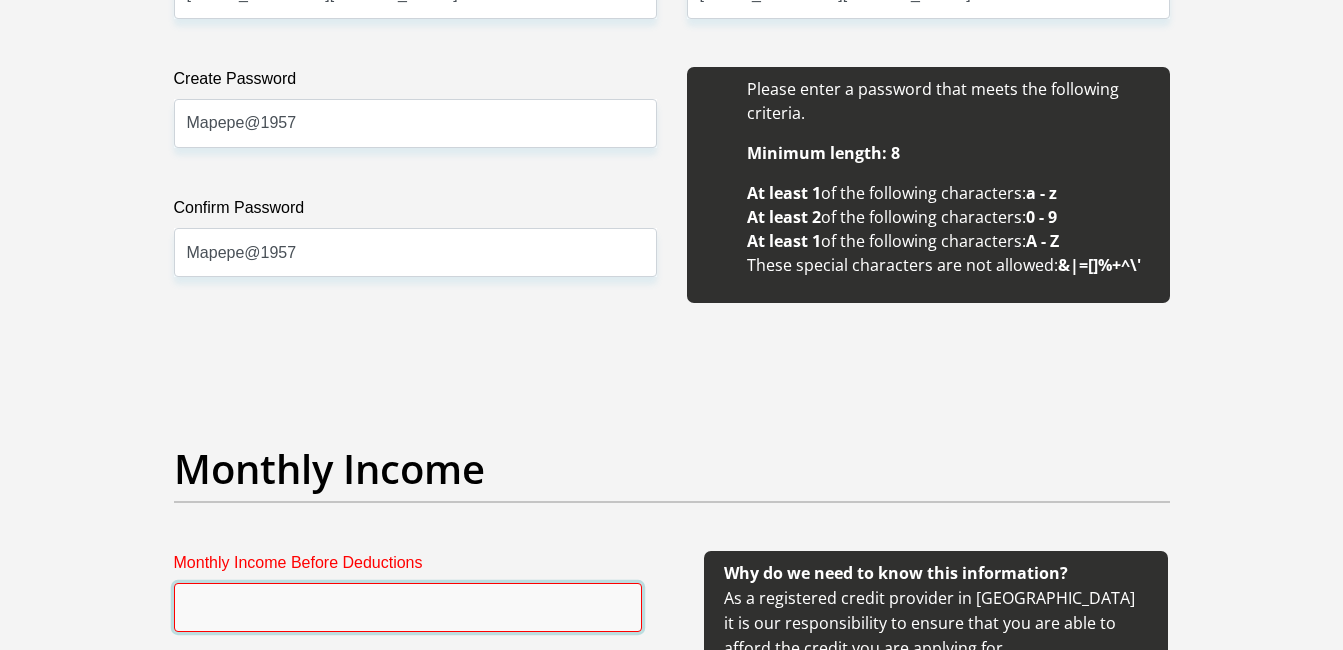 scroll, scrollTop: 1733, scrollLeft: 0, axis: vertical 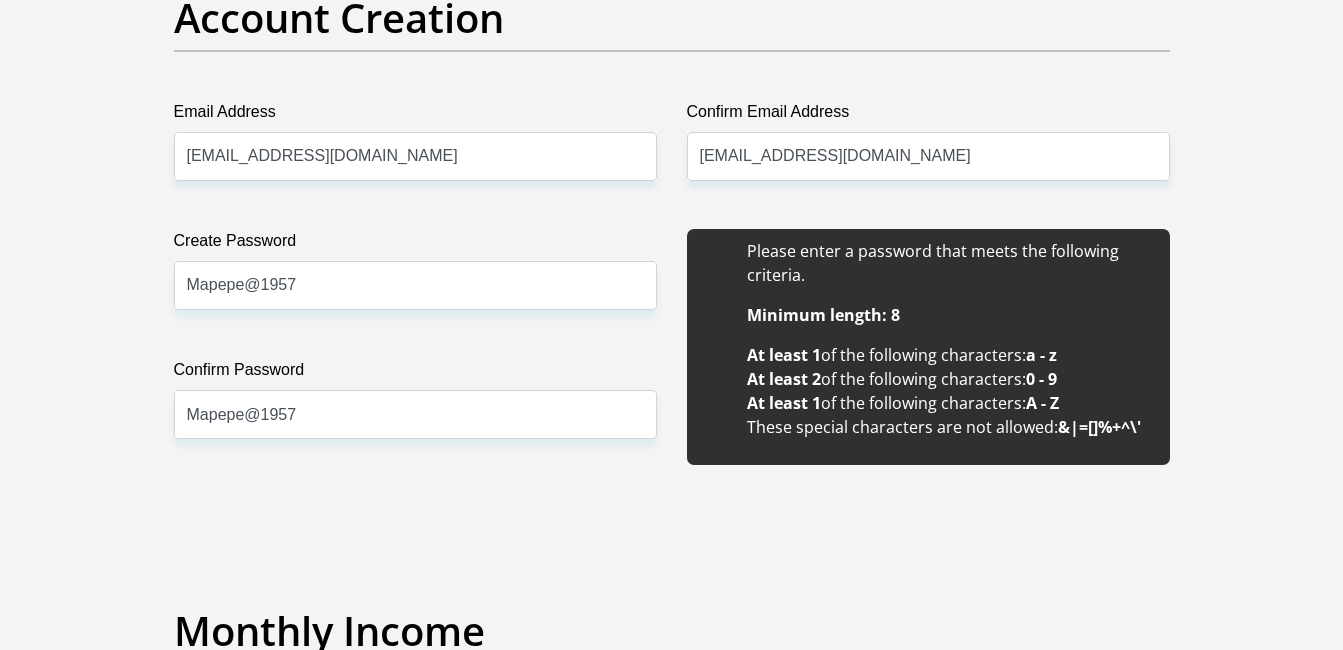type 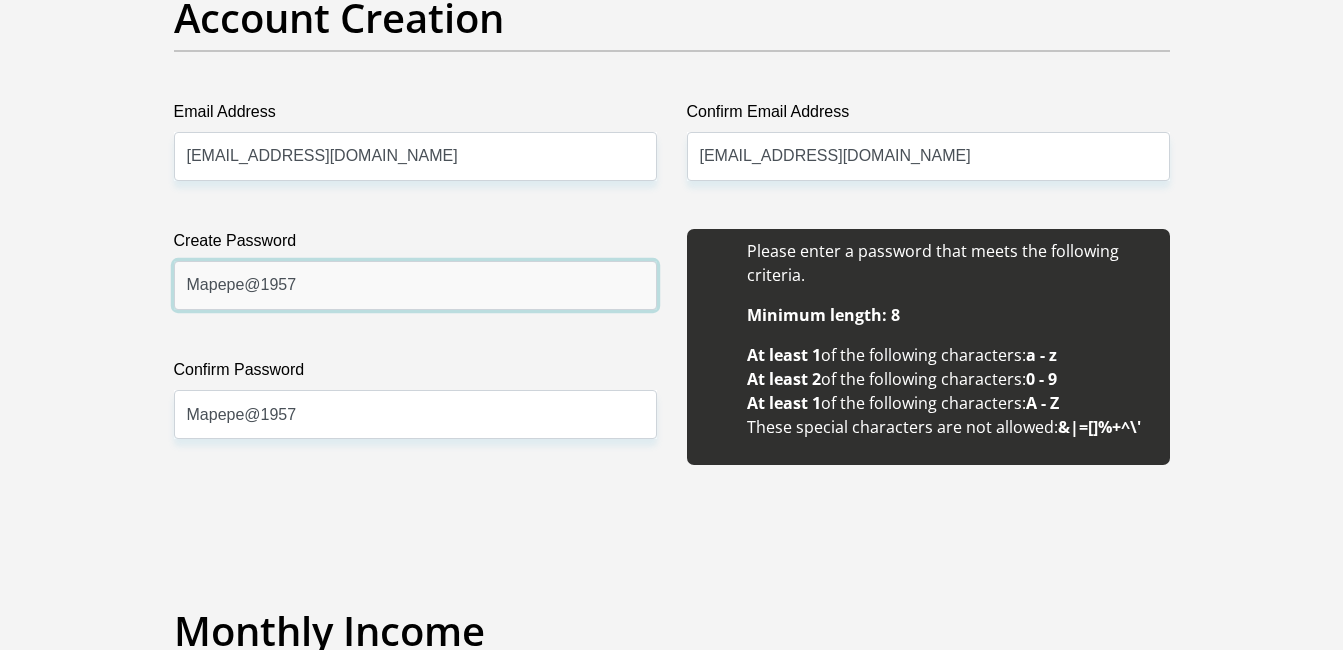 drag, startPoint x: 332, startPoint y: 276, endPoint x: -4, endPoint y: 261, distance: 336.33466 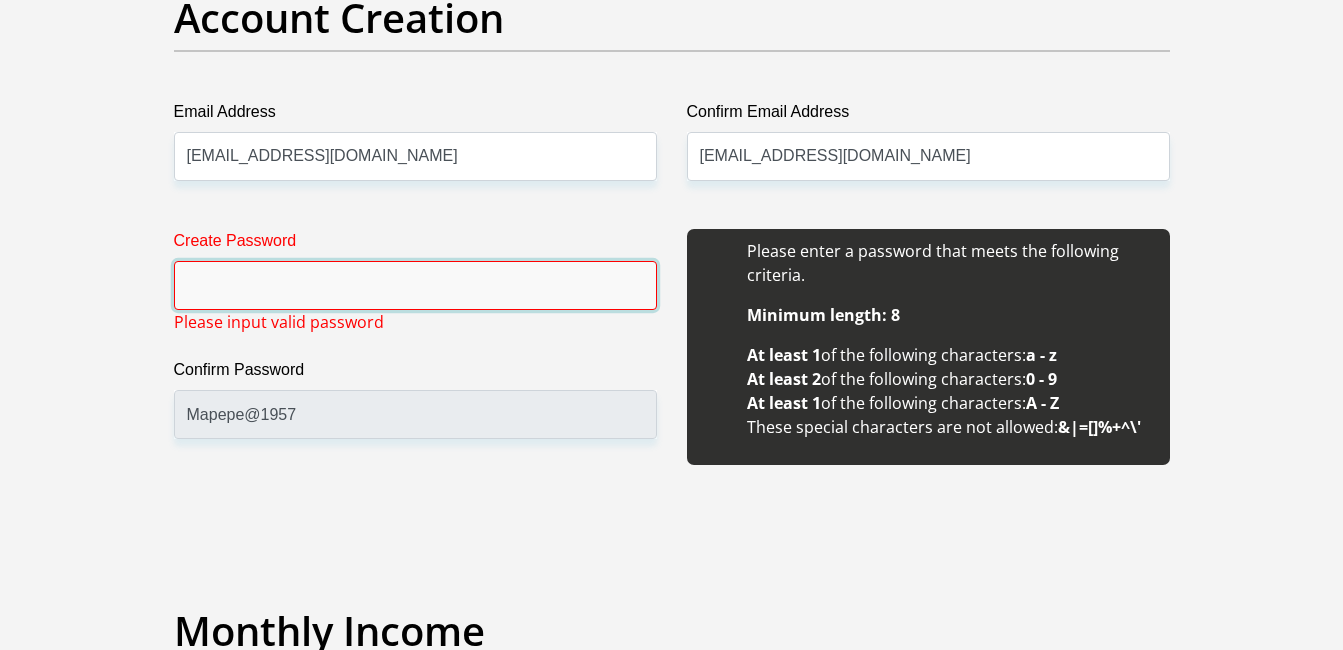 type 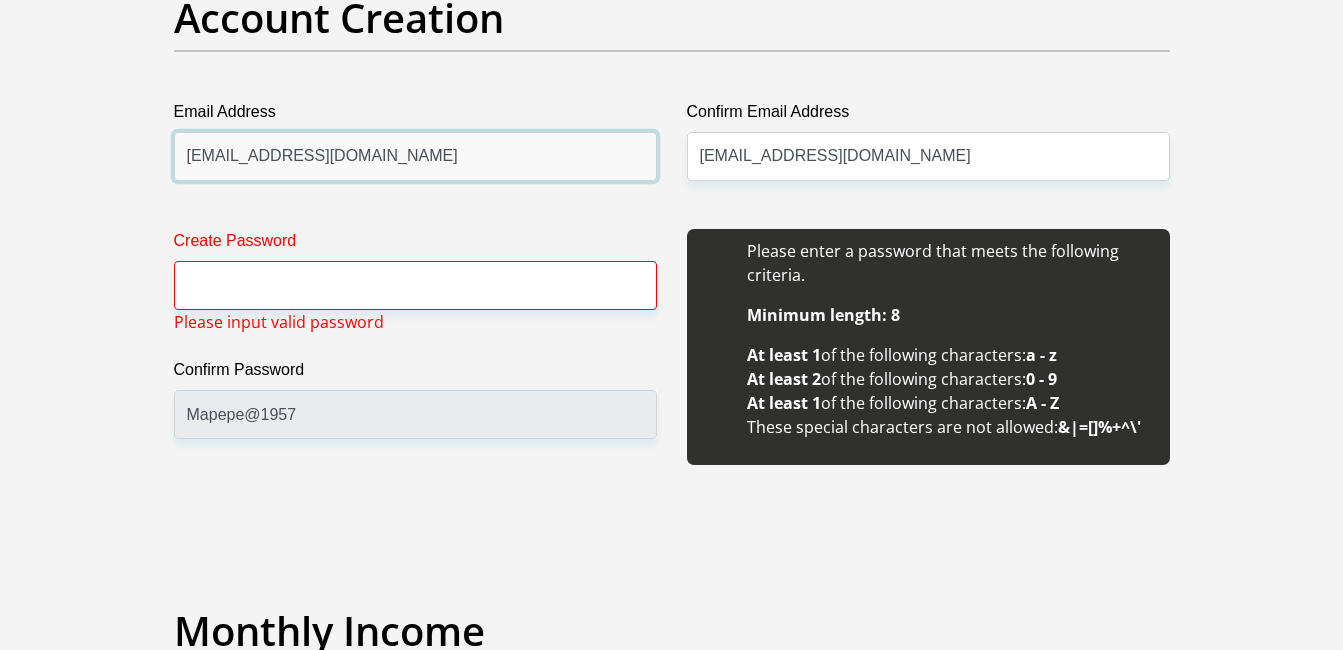drag, startPoint x: 401, startPoint y: 169, endPoint x: 8, endPoint y: 152, distance: 393.36752 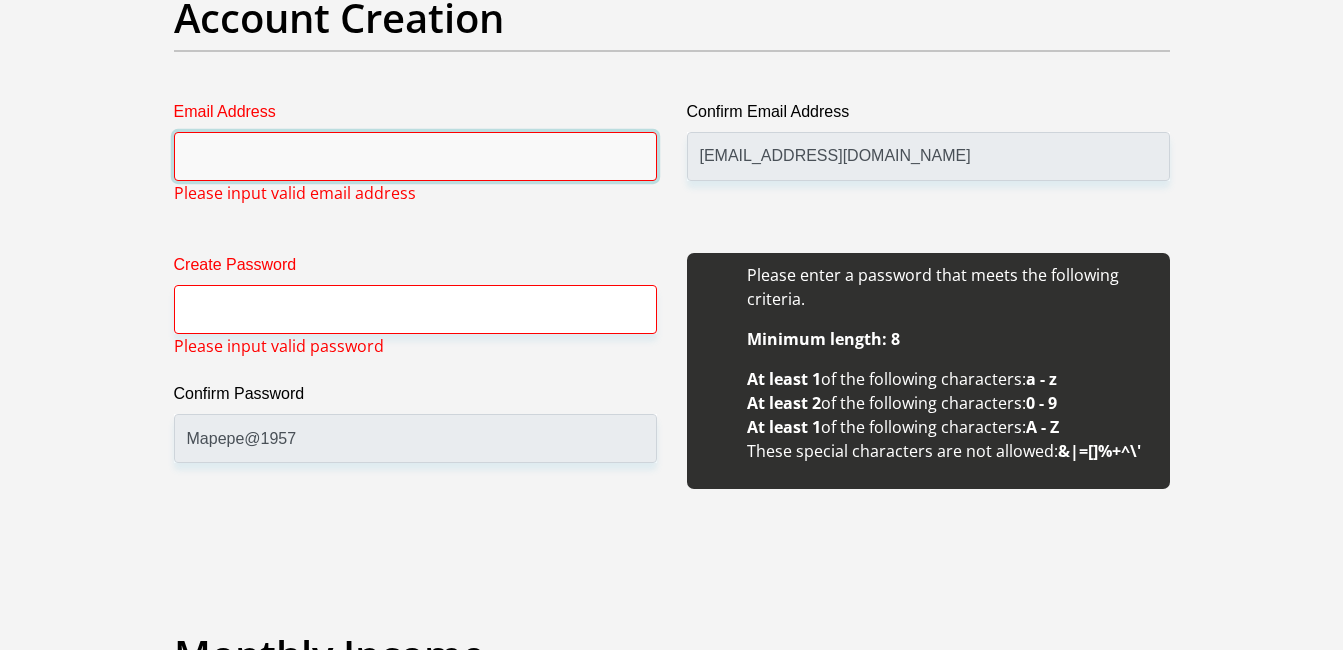 type 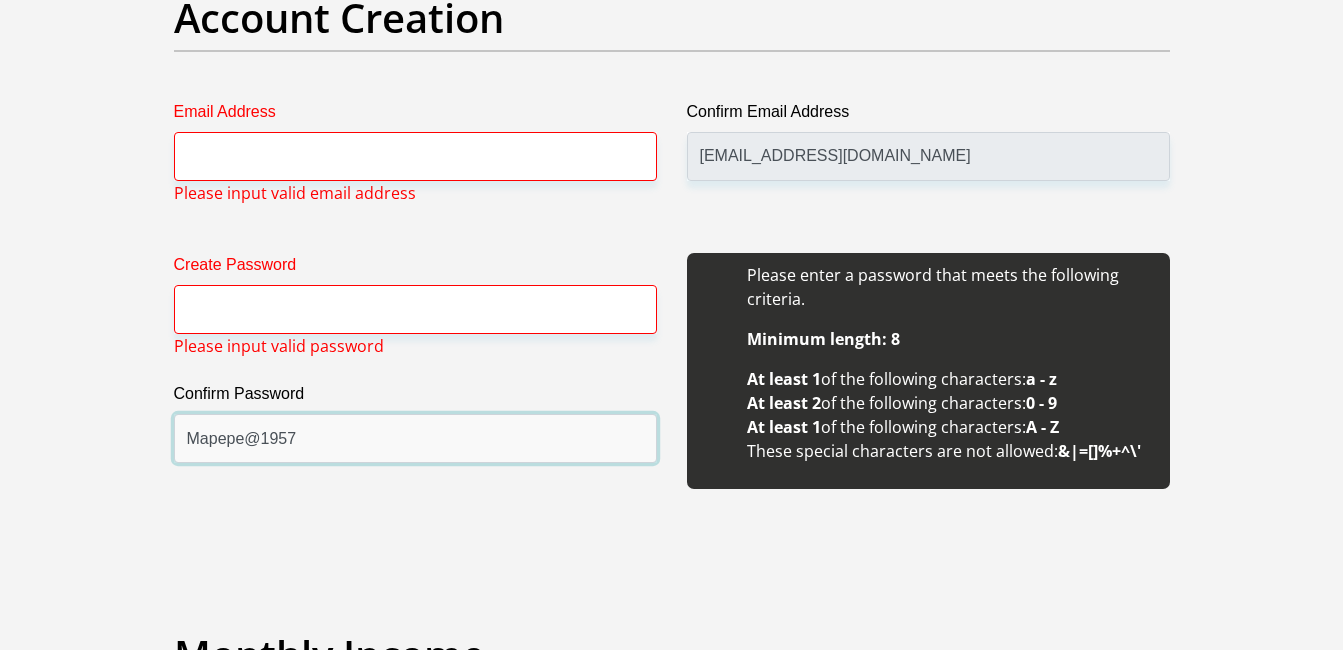 drag, startPoint x: 354, startPoint y: 442, endPoint x: 0, endPoint y: 419, distance: 354.7464 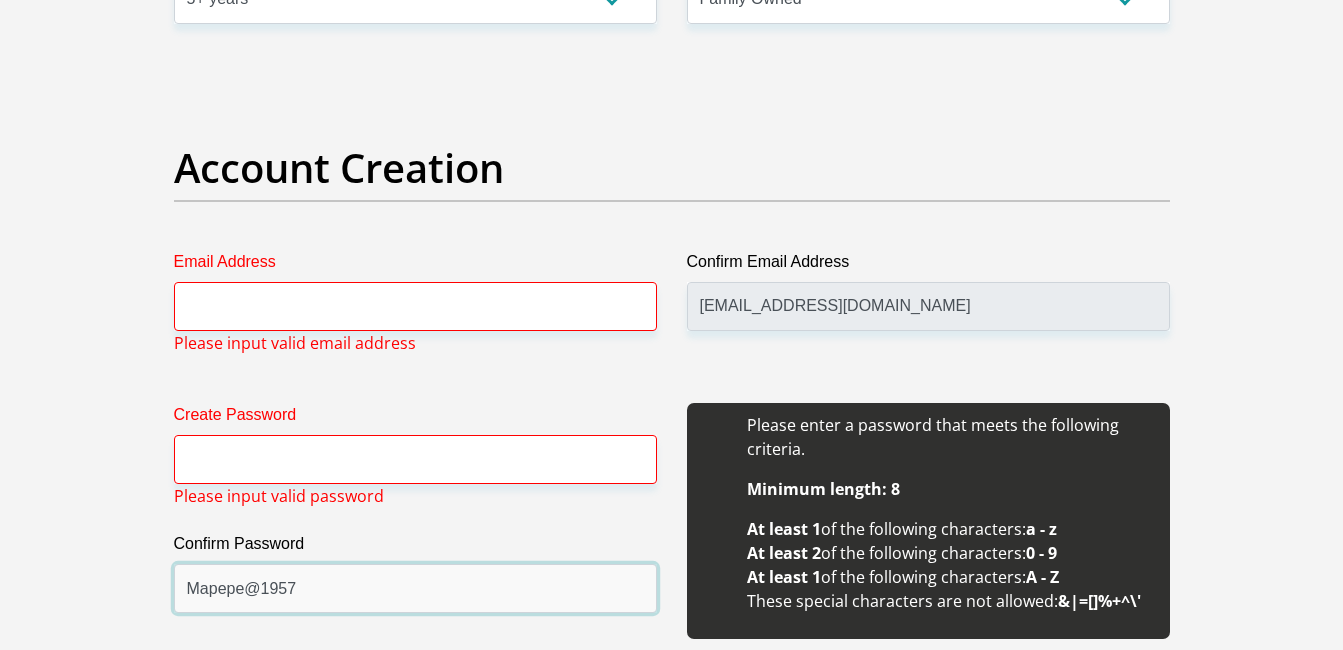 scroll, scrollTop: 1600, scrollLeft: 0, axis: vertical 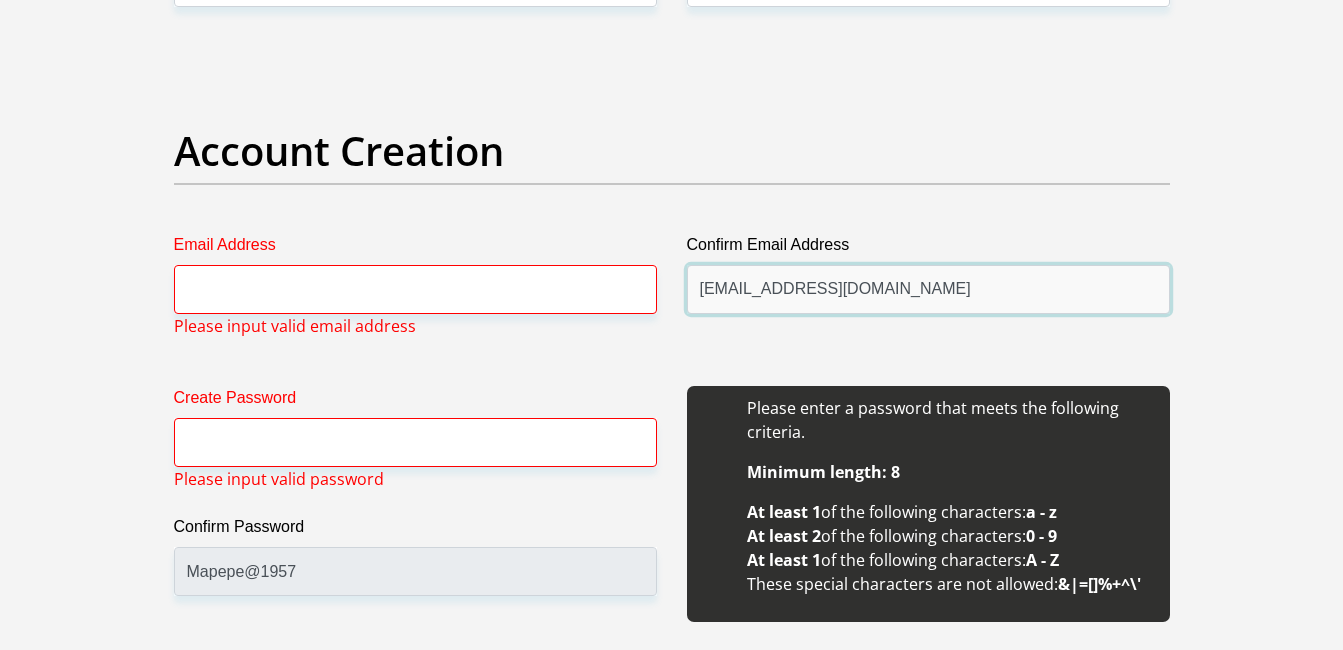 drag, startPoint x: 865, startPoint y: 293, endPoint x: 477, endPoint y: 272, distance: 388.56787 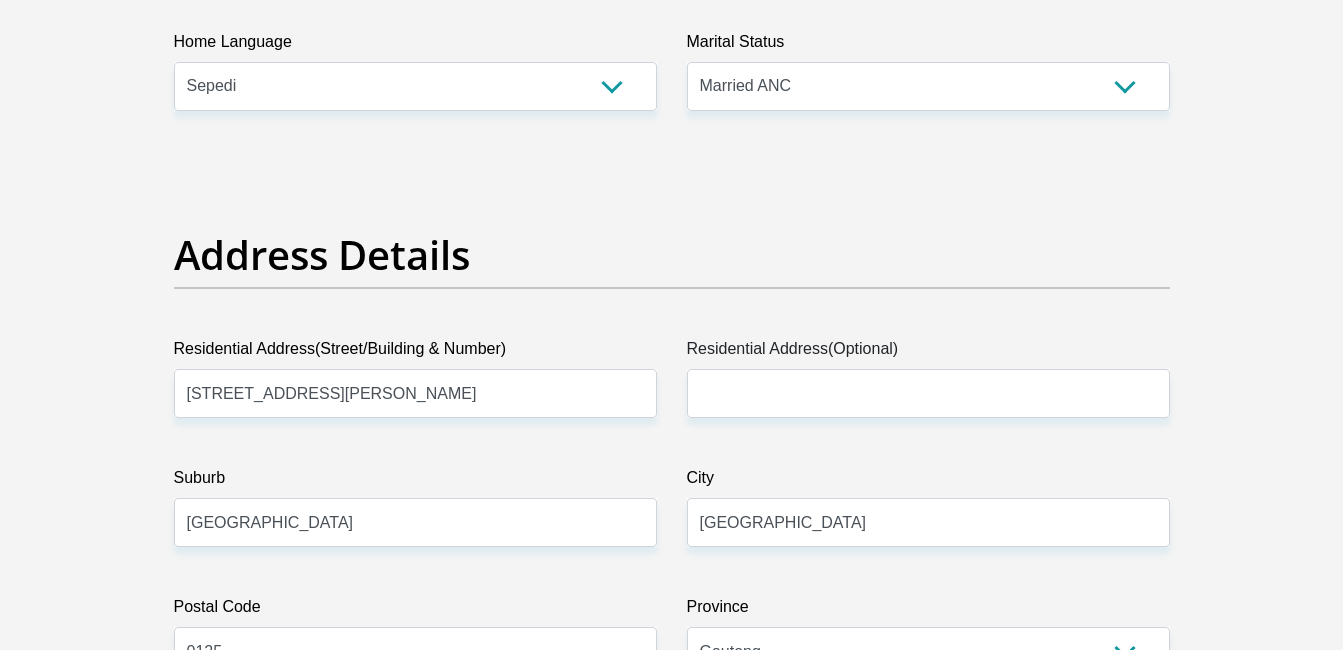 scroll, scrollTop: 800, scrollLeft: 0, axis: vertical 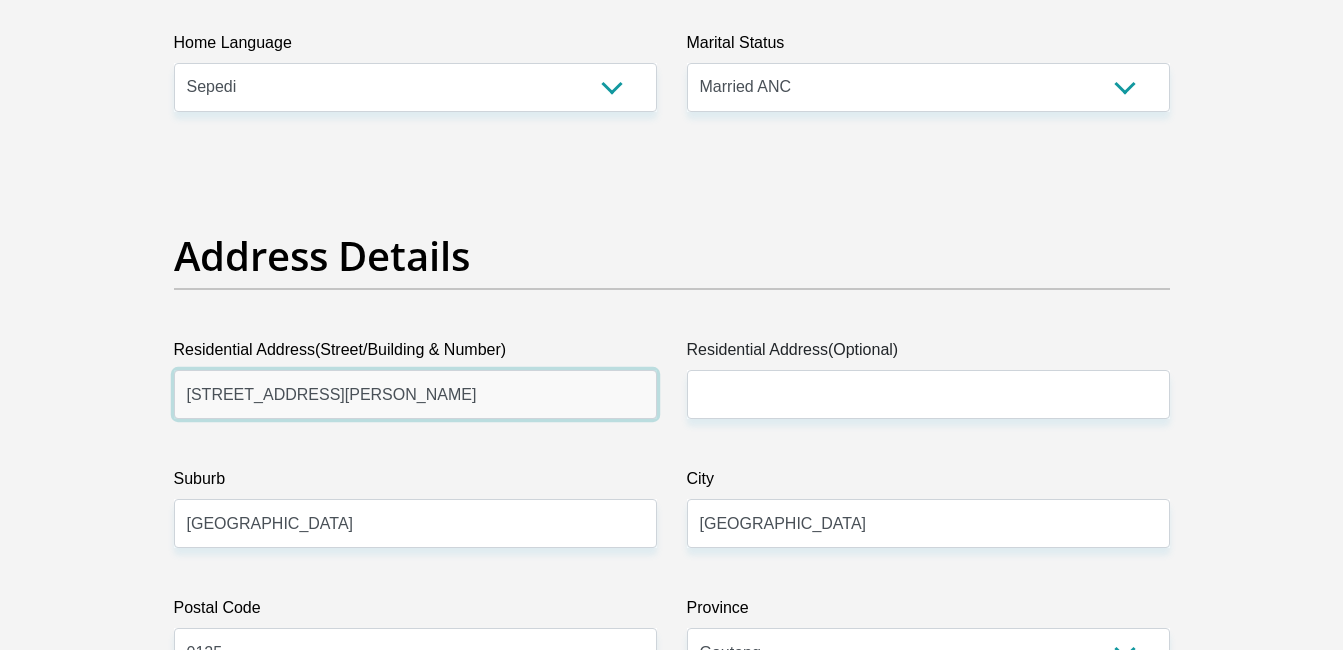 drag, startPoint x: 247, startPoint y: 379, endPoint x: 26, endPoint y: 350, distance: 222.89459 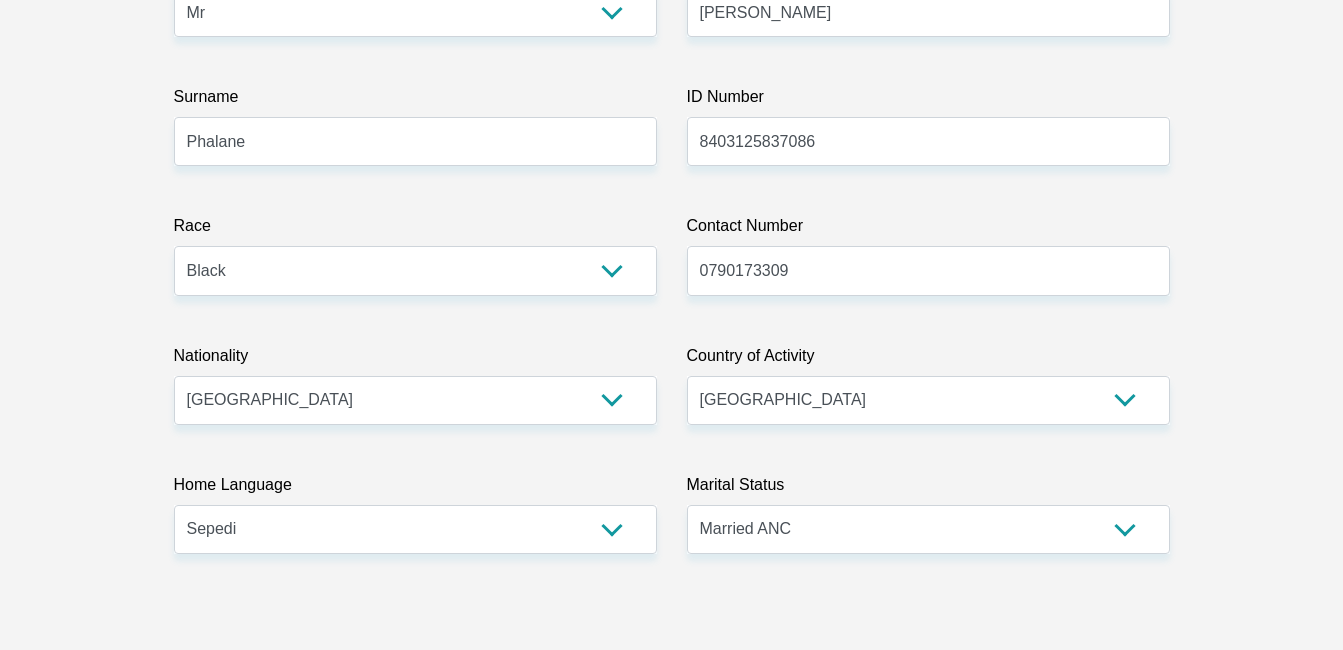 scroll, scrollTop: 267, scrollLeft: 0, axis: vertical 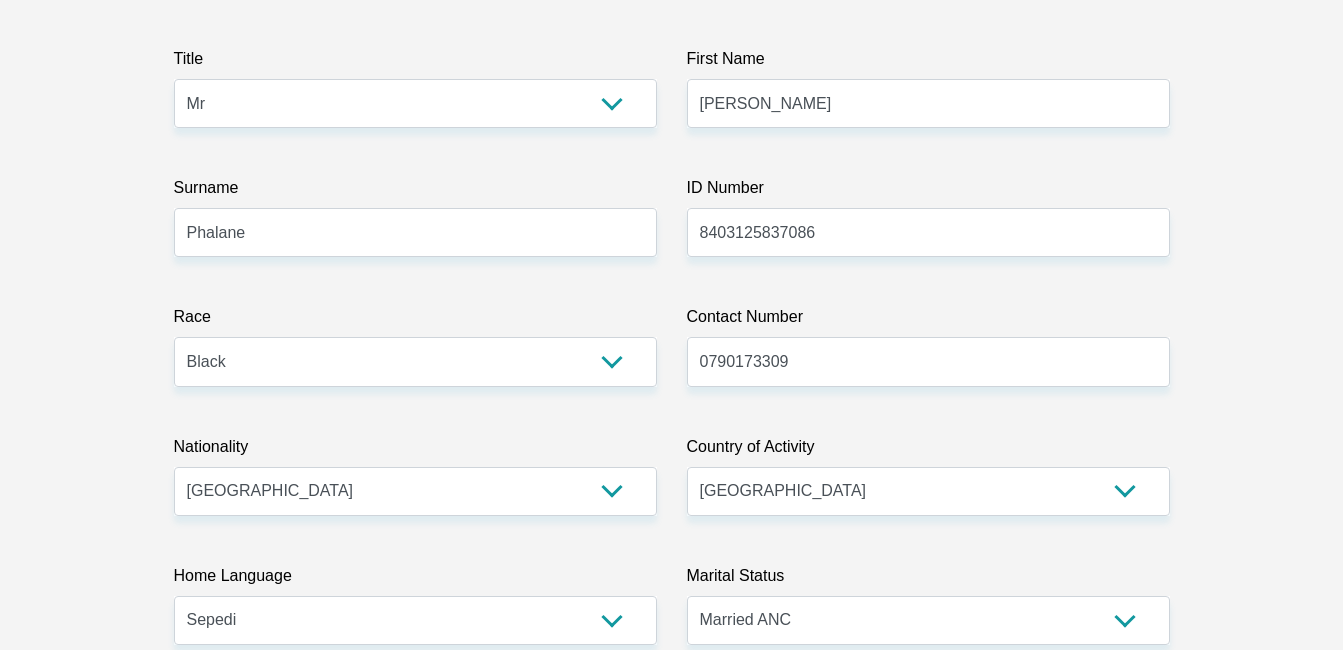 type 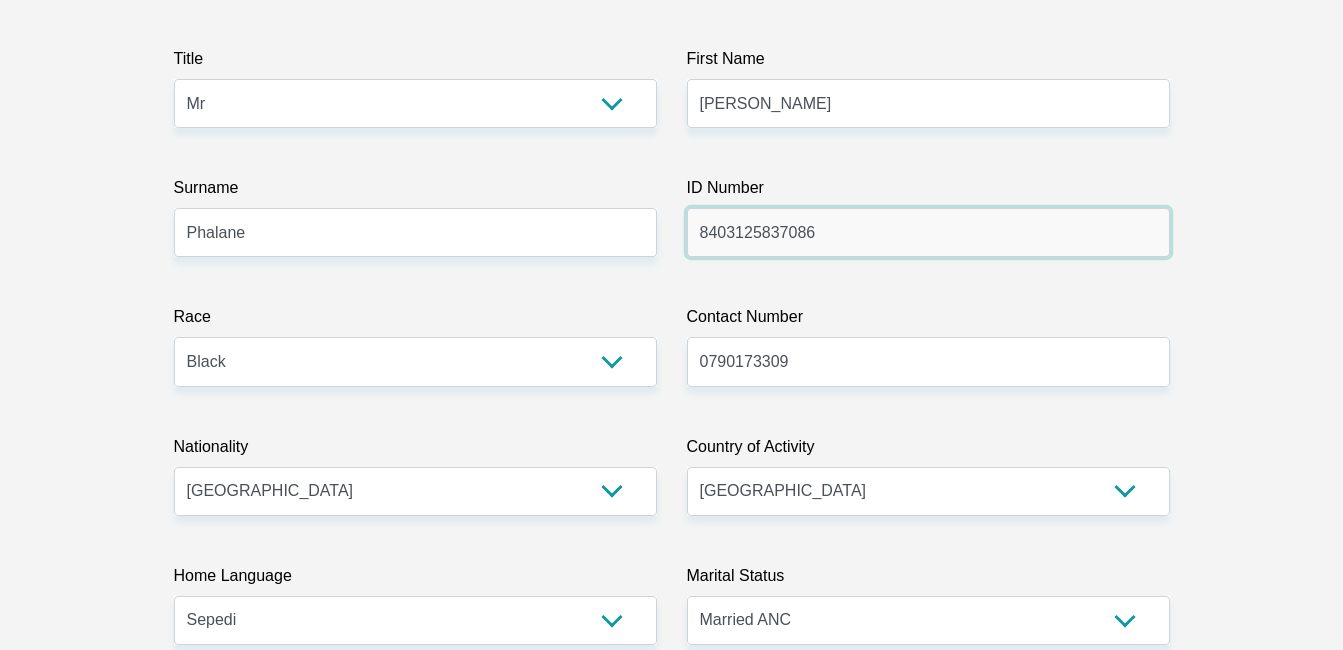 drag, startPoint x: 827, startPoint y: 237, endPoint x: 532, endPoint y: 231, distance: 295.061 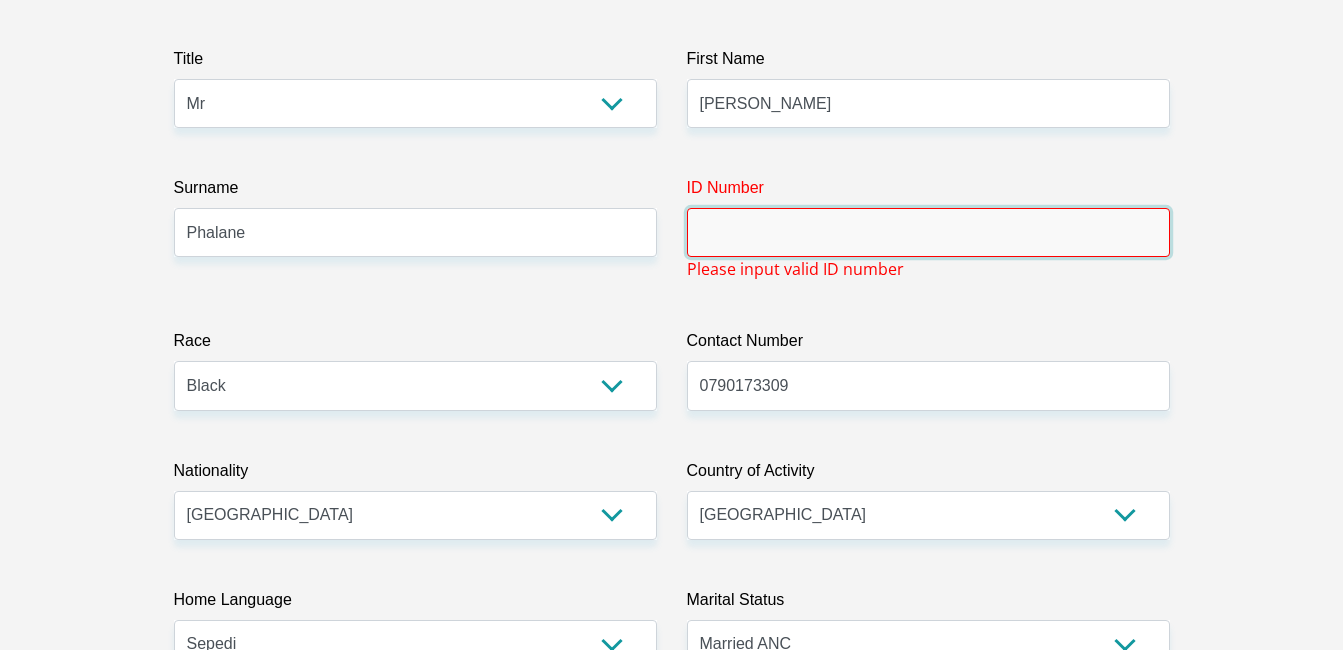 type 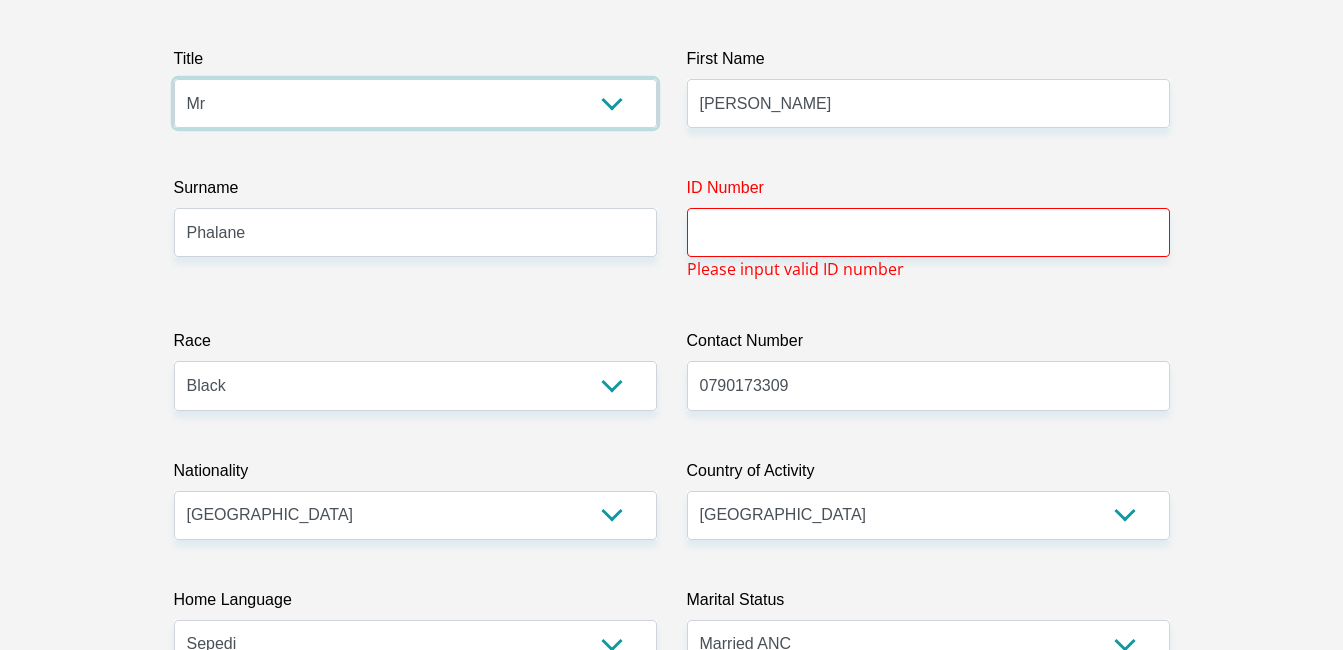 drag, startPoint x: 388, startPoint y: 98, endPoint x: 208, endPoint y: 109, distance: 180.3358 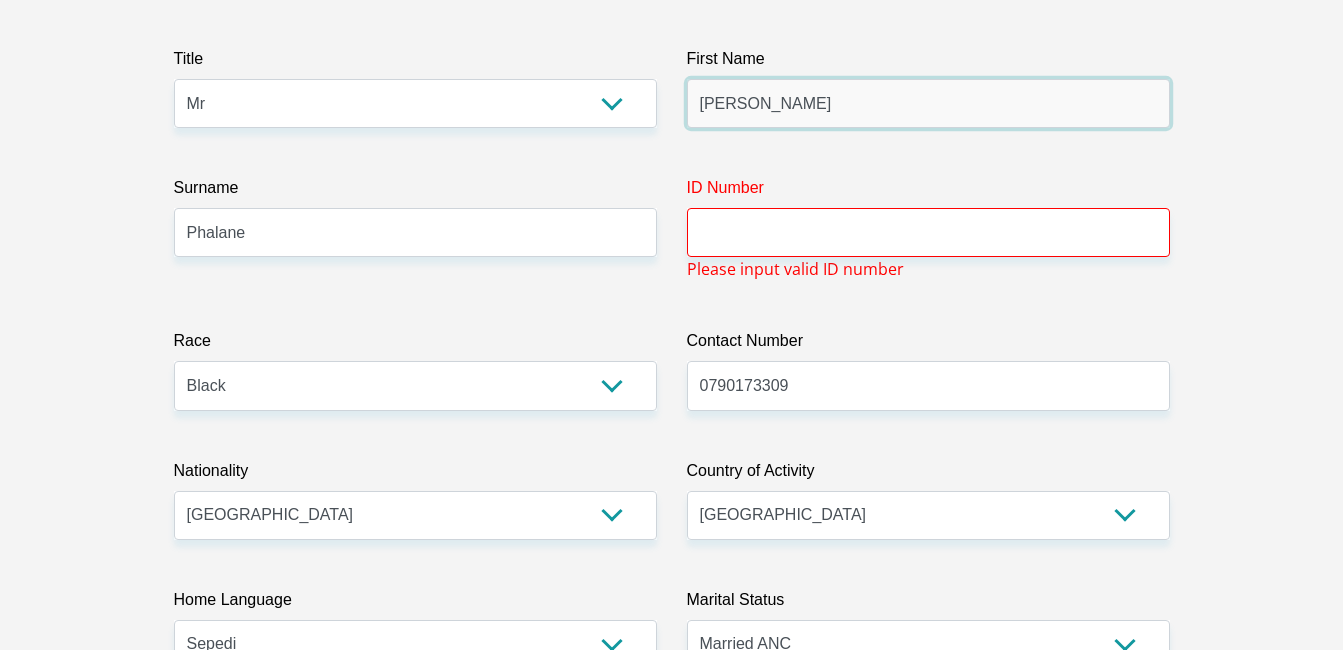 drag, startPoint x: 785, startPoint y: 114, endPoint x: 544, endPoint y: 103, distance: 241.2509 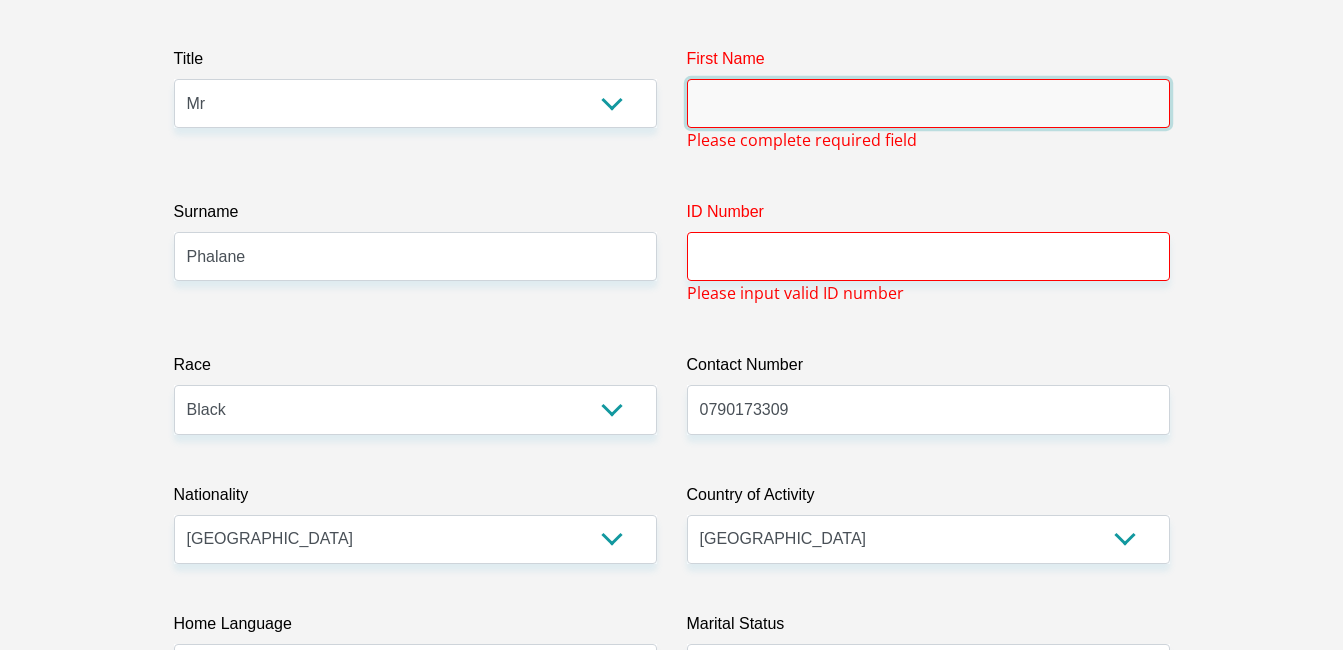 type 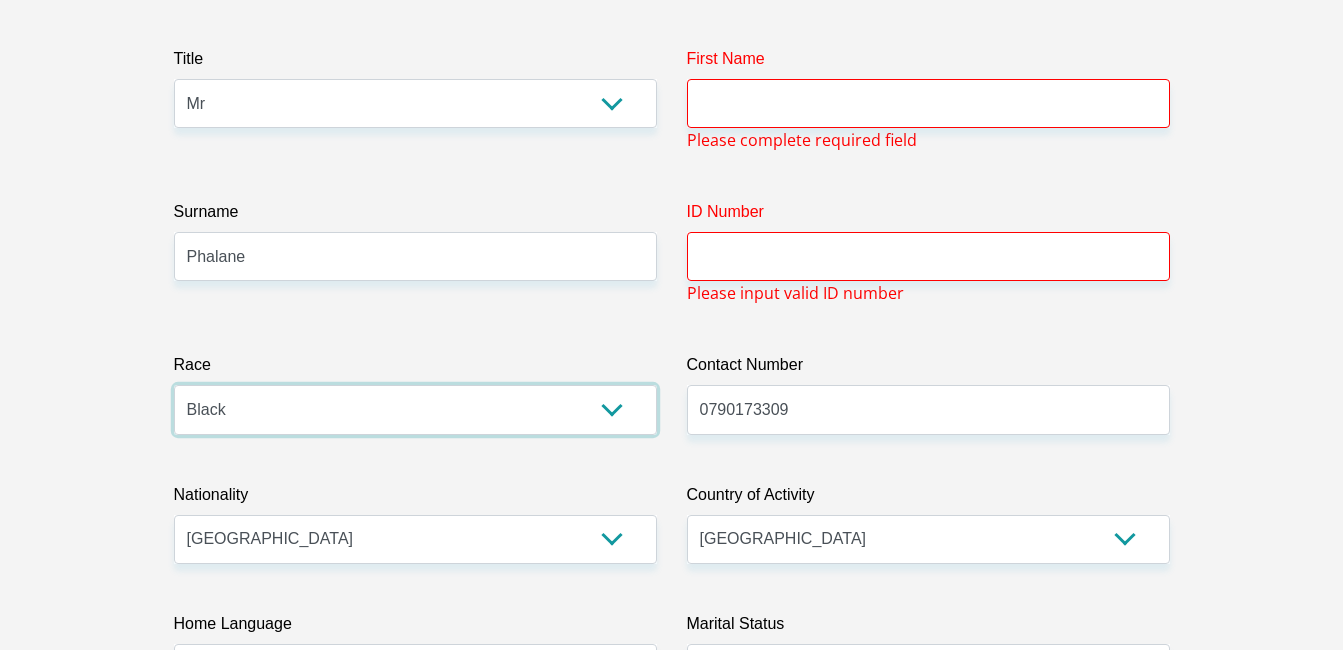drag, startPoint x: 357, startPoint y: 394, endPoint x: 136, endPoint y: 400, distance: 221.08144 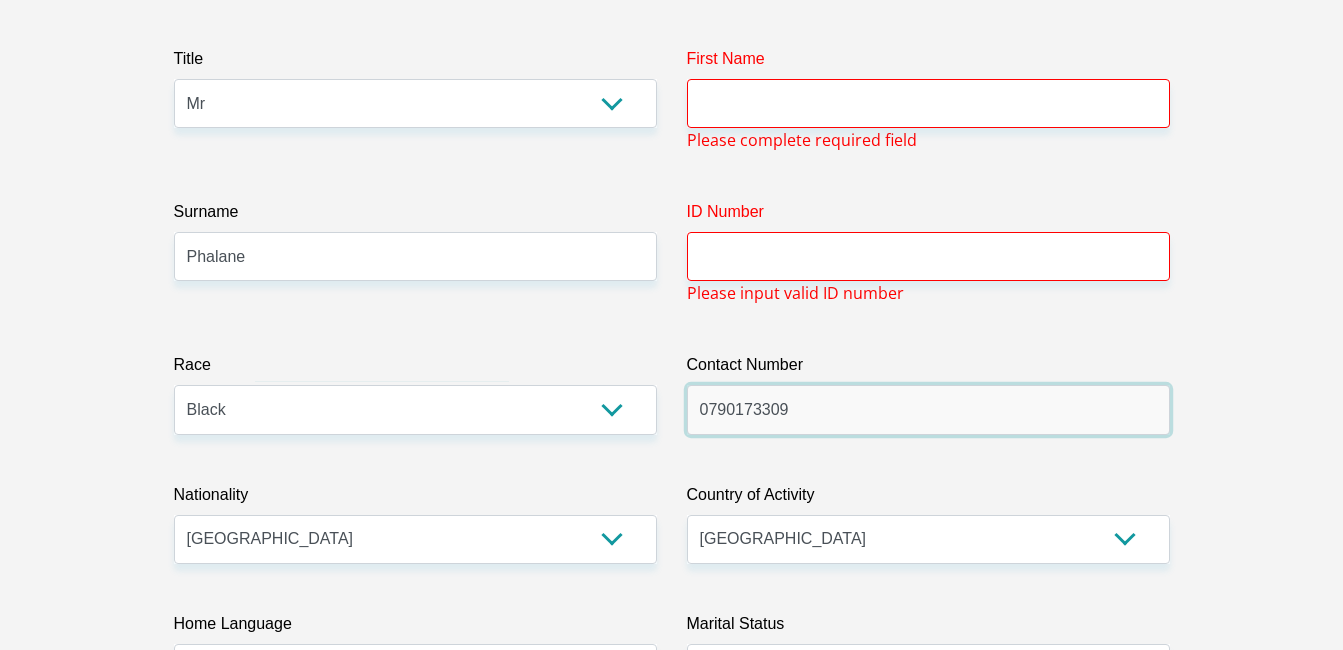 drag, startPoint x: 868, startPoint y: 419, endPoint x: 463, endPoint y: 406, distance: 405.2086 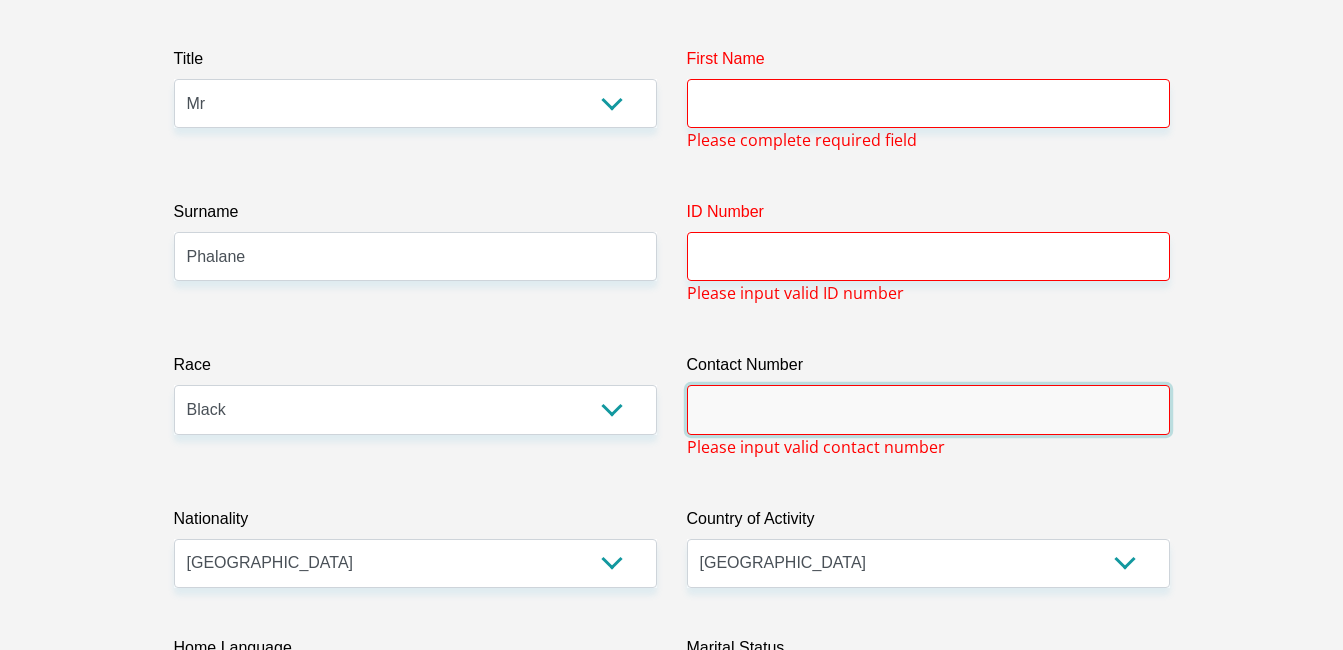 type 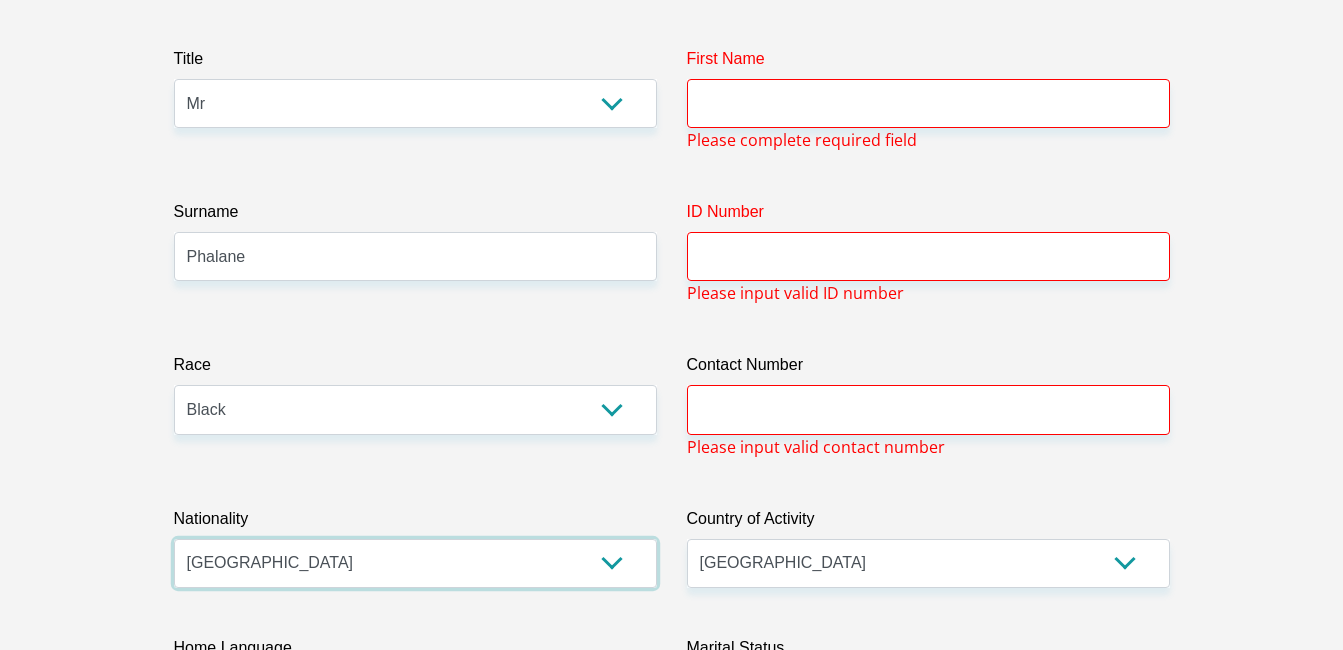 drag, startPoint x: 462, startPoint y: 558, endPoint x: 109, endPoint y: 558, distance: 353 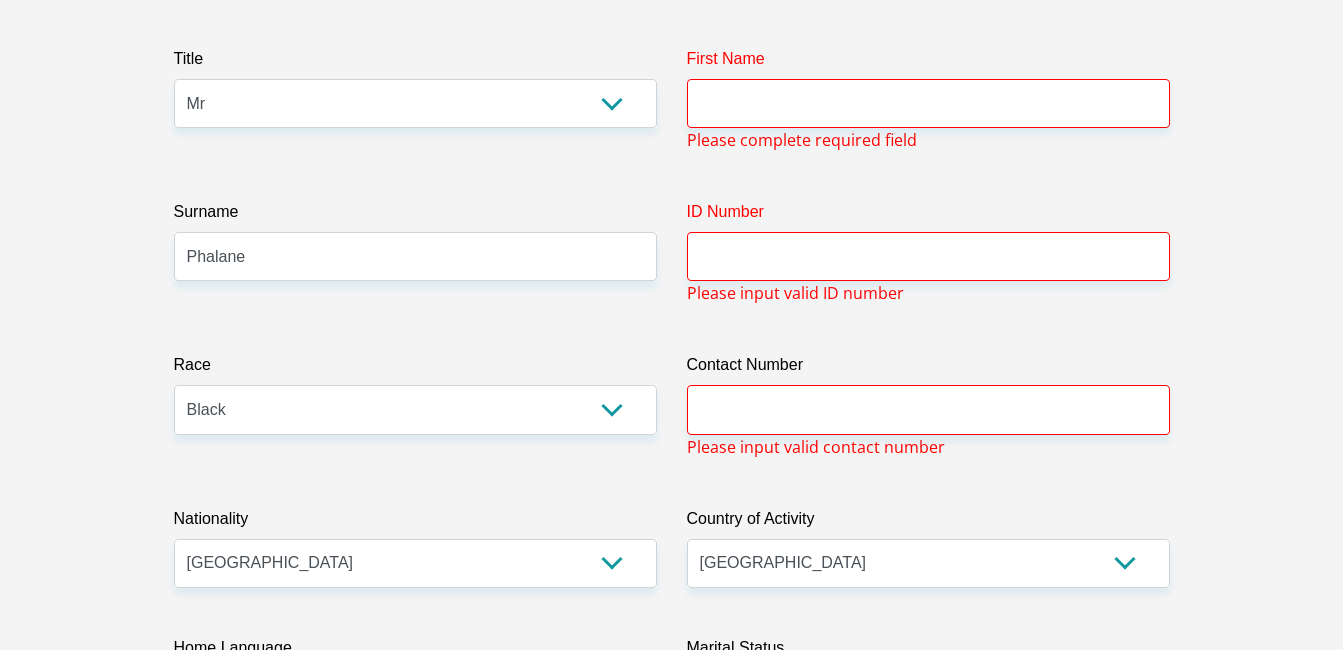 click on "Personal Details
Title
Mr
Ms
Mrs
Dr
Other
First Name
Please complete required field
Surname
Phalane
ID Number
Please input valid ID number
Race
Black
Coloured
Indian
White
Other
Contact Number
Please input valid contact number" at bounding box center (671, 3366) 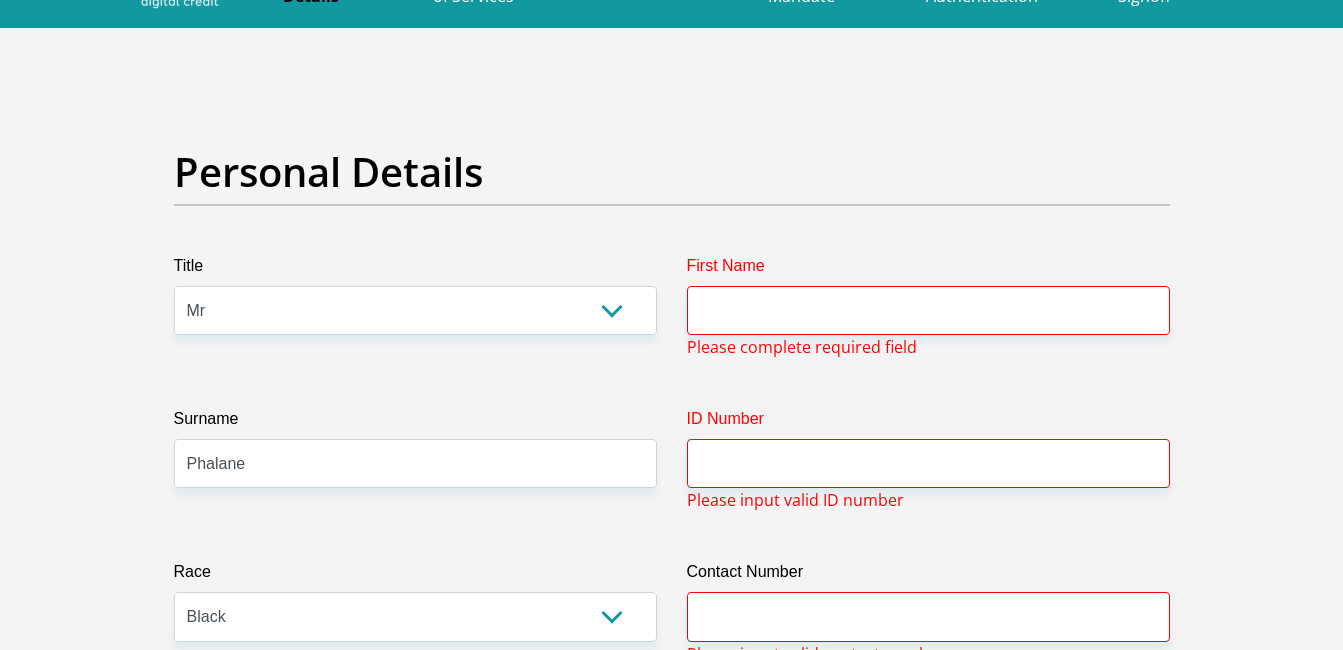 scroll, scrollTop: 0, scrollLeft: 0, axis: both 